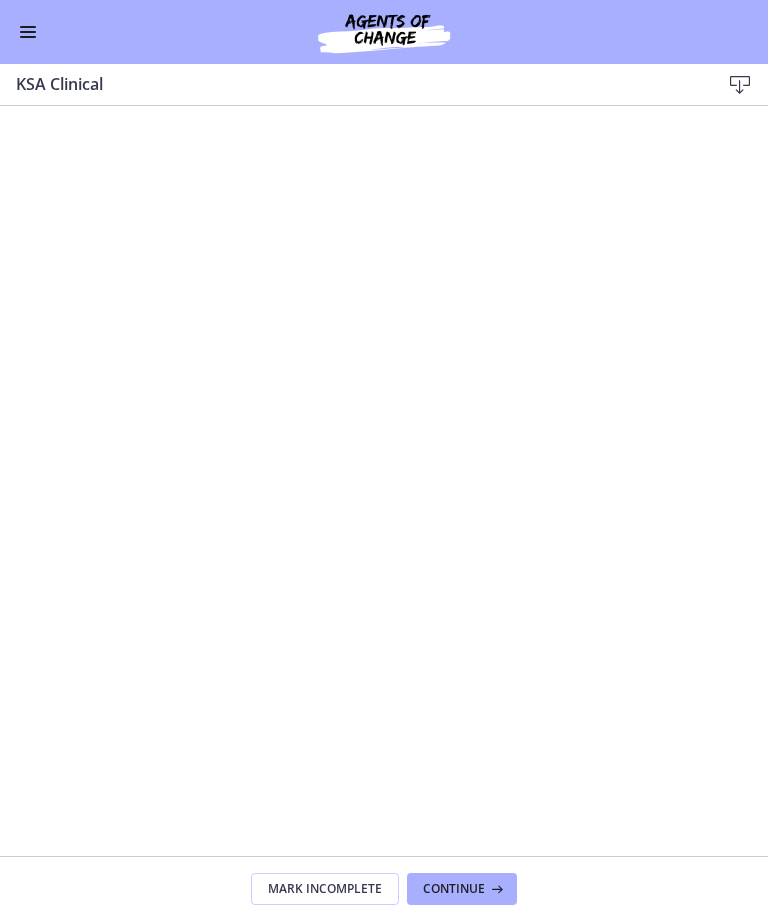 scroll, scrollTop: 0, scrollLeft: 0, axis: both 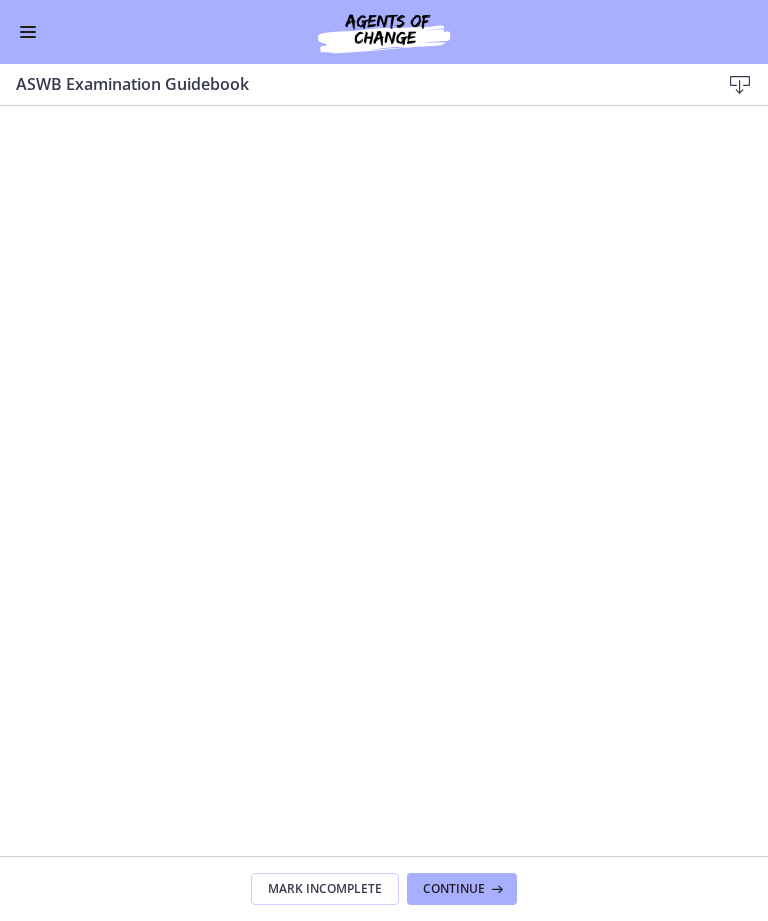 click on "Continue" at bounding box center [462, 889] 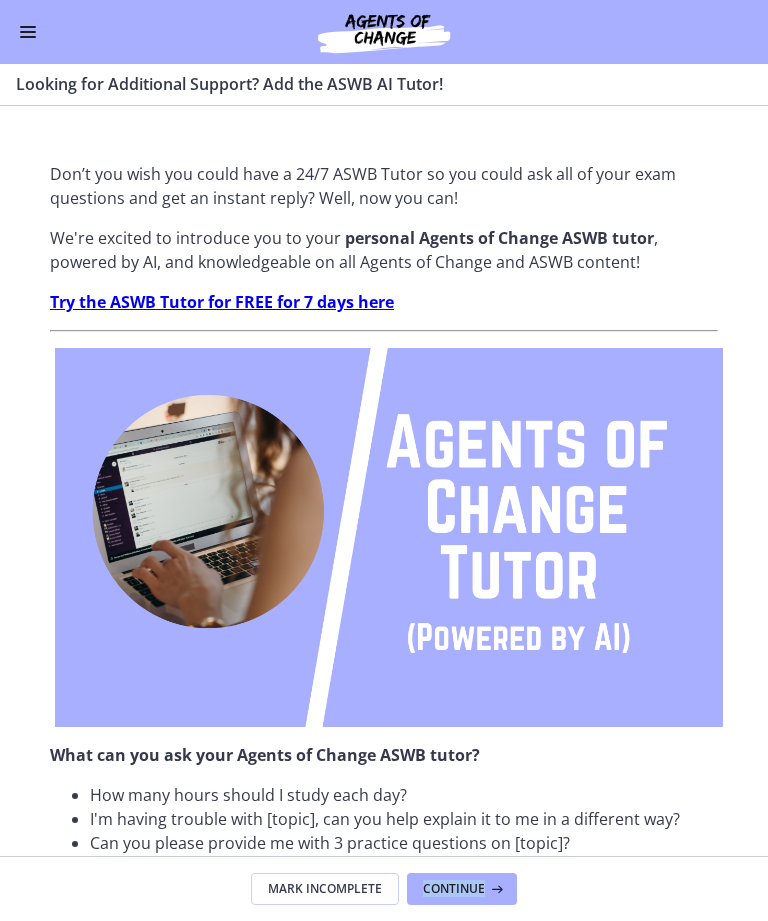 click on "Mark Incomplete
Continue" at bounding box center [384, 888] 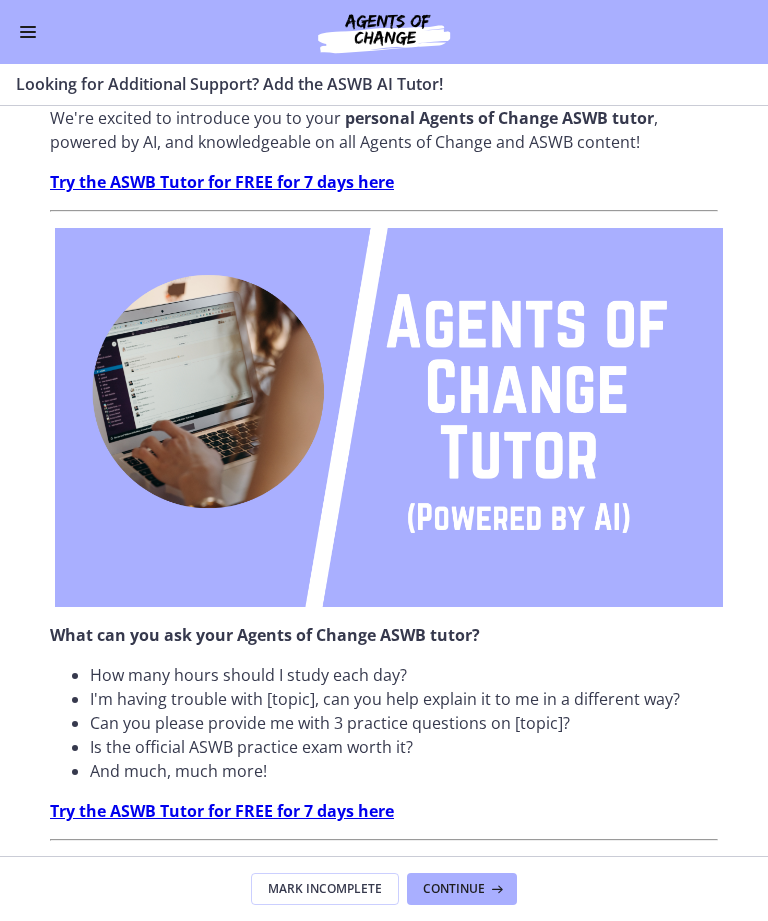 scroll, scrollTop: 121, scrollLeft: 0, axis: vertical 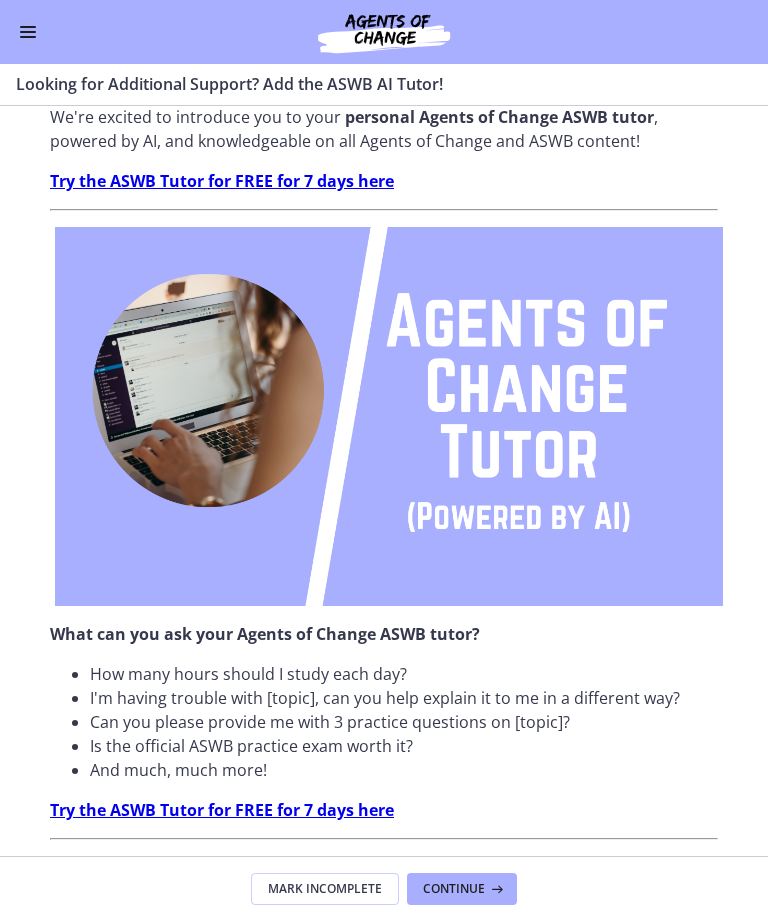 click on "Continue" at bounding box center (454, 889) 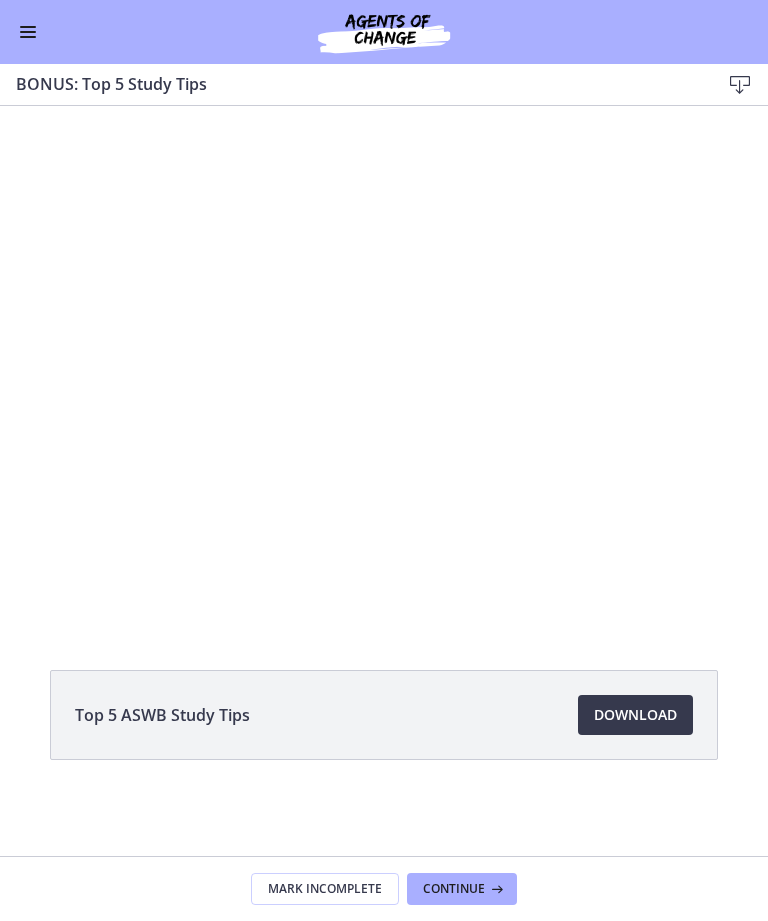 scroll, scrollTop: 0, scrollLeft: 0, axis: both 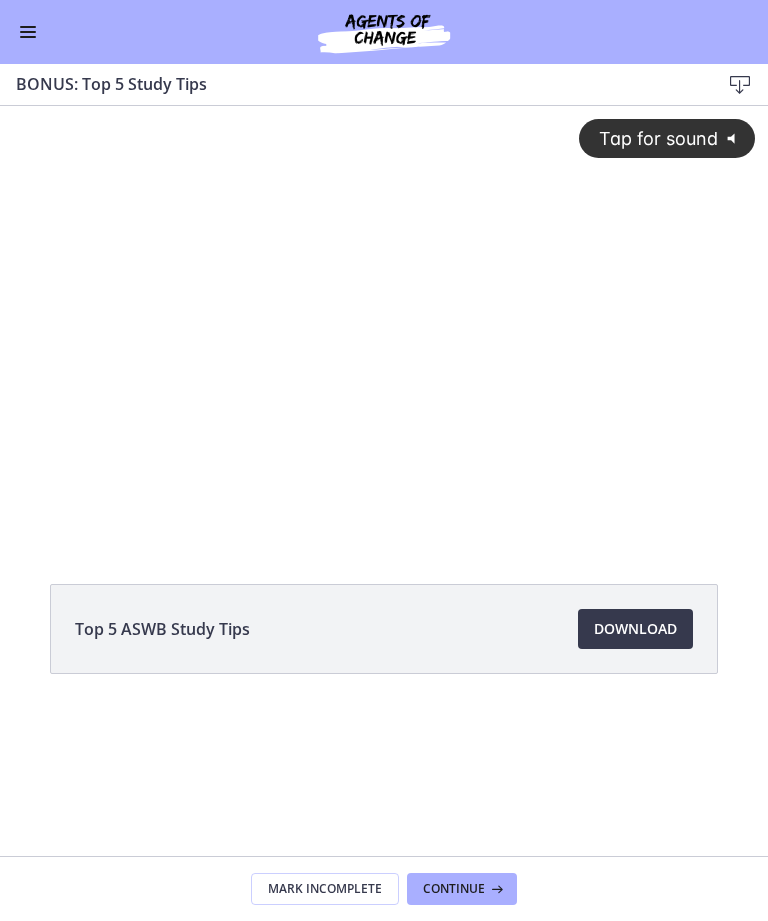 click at bounding box center (495, 889) 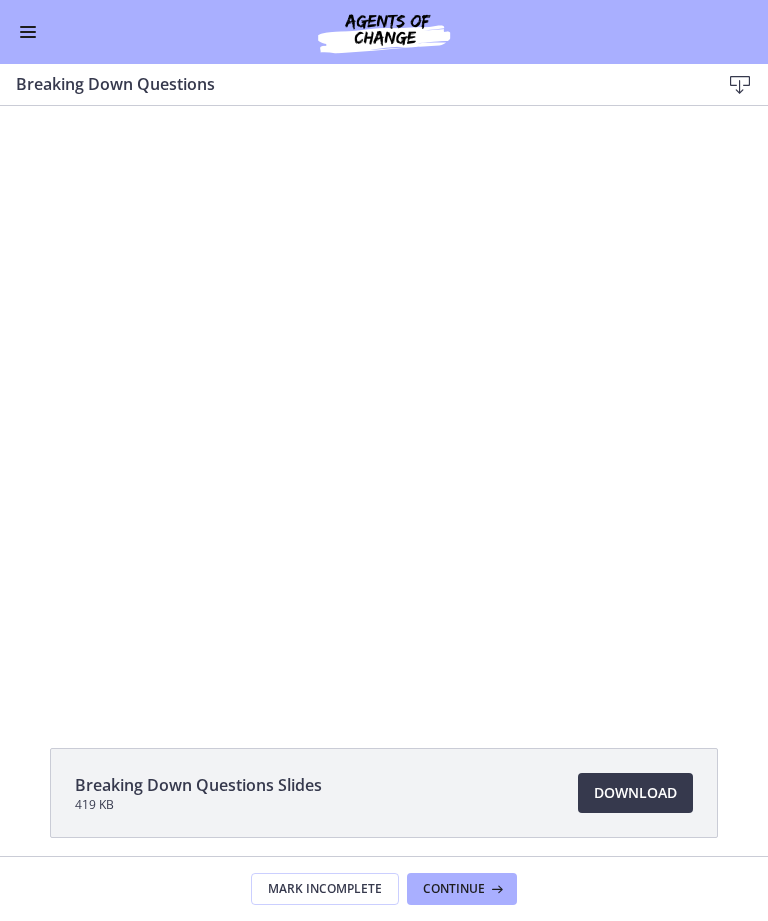 scroll, scrollTop: 0, scrollLeft: 0, axis: both 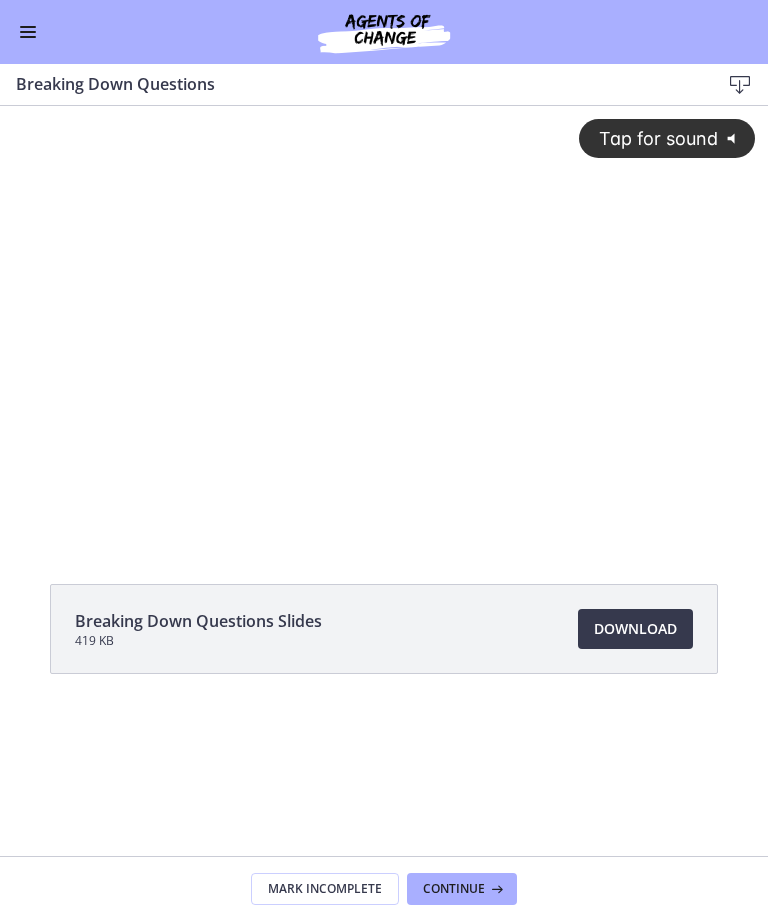 click on "Tap for sound
@keyframes VOLUME_SMALL_WAVE_FLASH {
0% { opacity: 0; }
33% { opacity: 1; }
66% { opacity: 1; }
100% { opacity: 0; }
}
@keyframes VOLUME_LARGE_WAVE_FLASH {
0% { opacity: 0; }
33% { opacity: 1; }
66% { opacity: 1; }
100% { opacity: 0; }
}
.volume__small-wave {
animation: VOLUME_SMALL_WAVE_FLASH 2s infinite;
opacity: 0;
}
.volume__large-wave {
animation: VOLUME_LARGE_WAVE_FLASH 2s infinite .3s;
opacity: 0;
}" at bounding box center [384, 305] 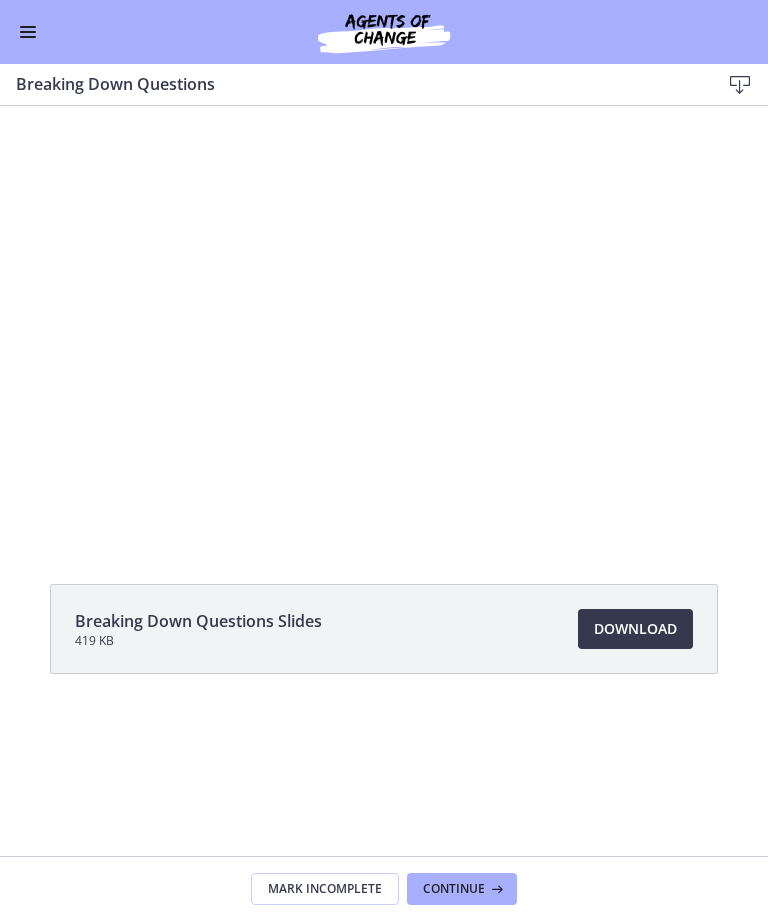 click on "Download
Opens in a new window" at bounding box center [635, 629] 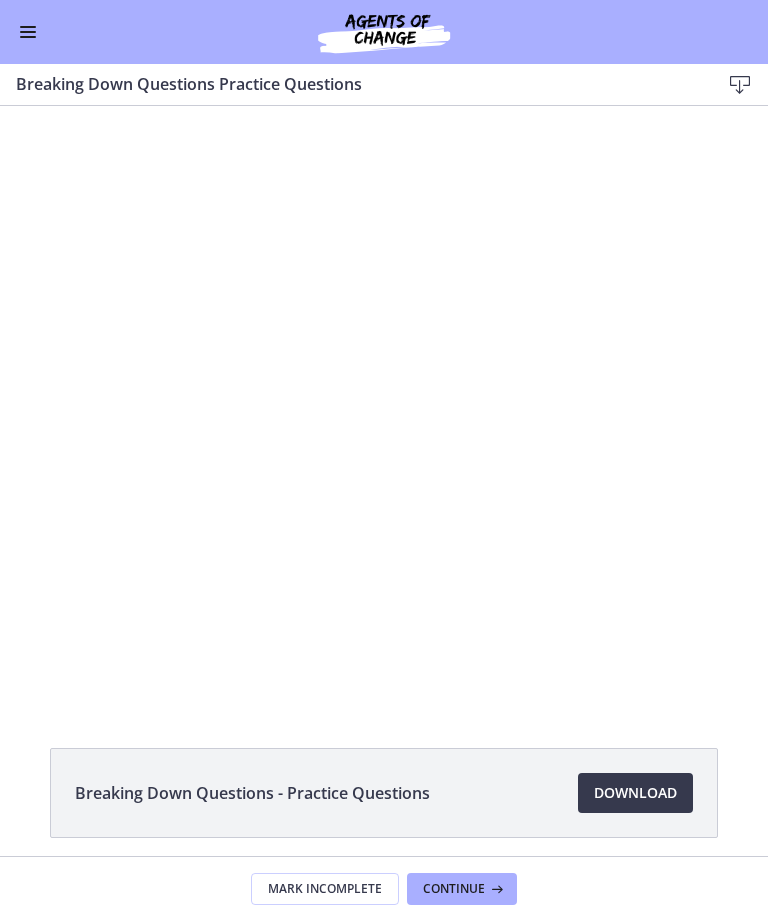 scroll, scrollTop: 0, scrollLeft: 0, axis: both 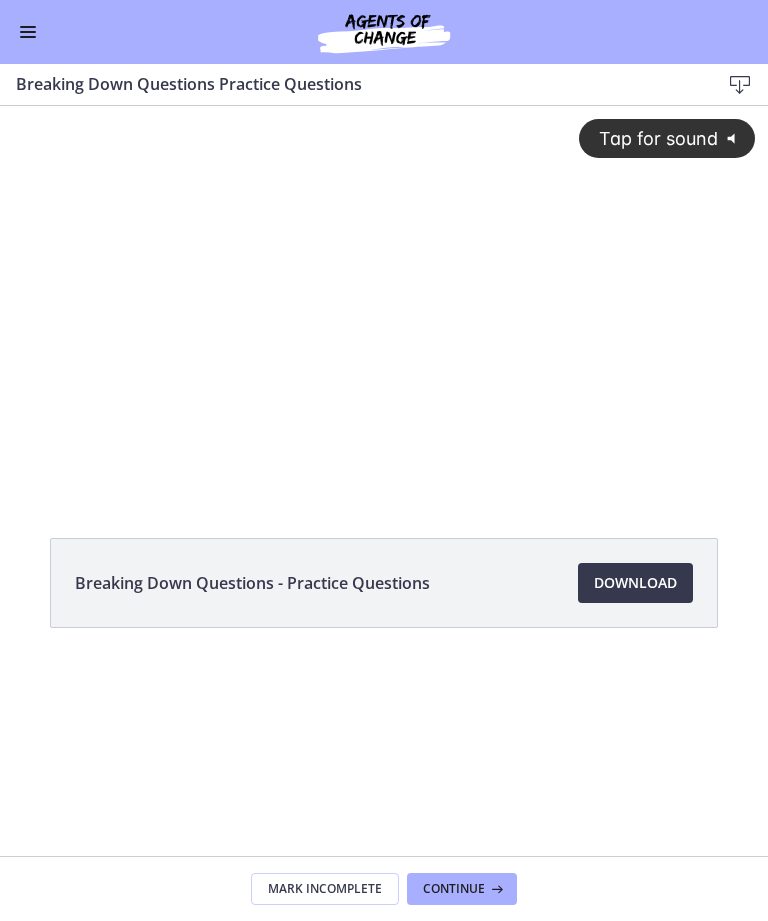 click on "Breaking Down Questions - Practice Questions
Download
Opens in a new window" 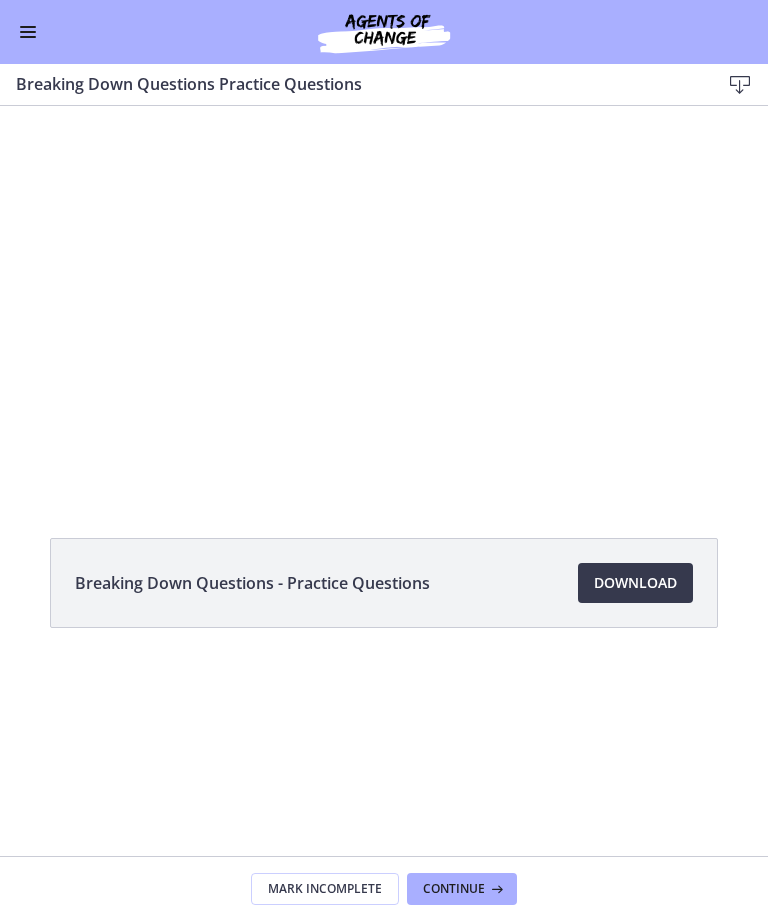 click at bounding box center (384, 299) 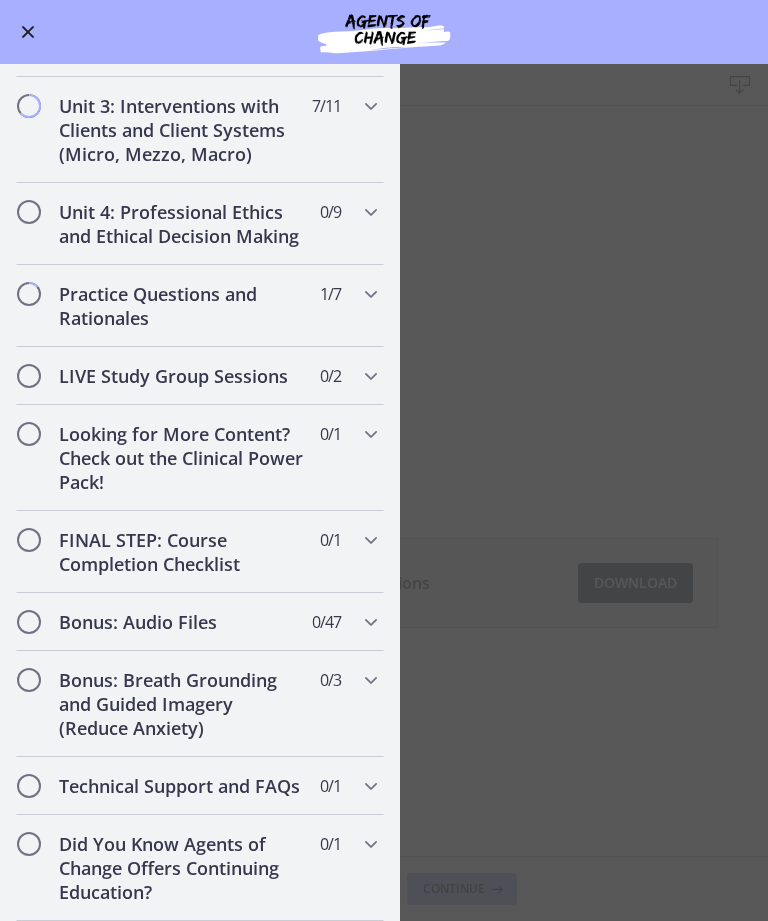 scroll, scrollTop: 848, scrollLeft: 0, axis: vertical 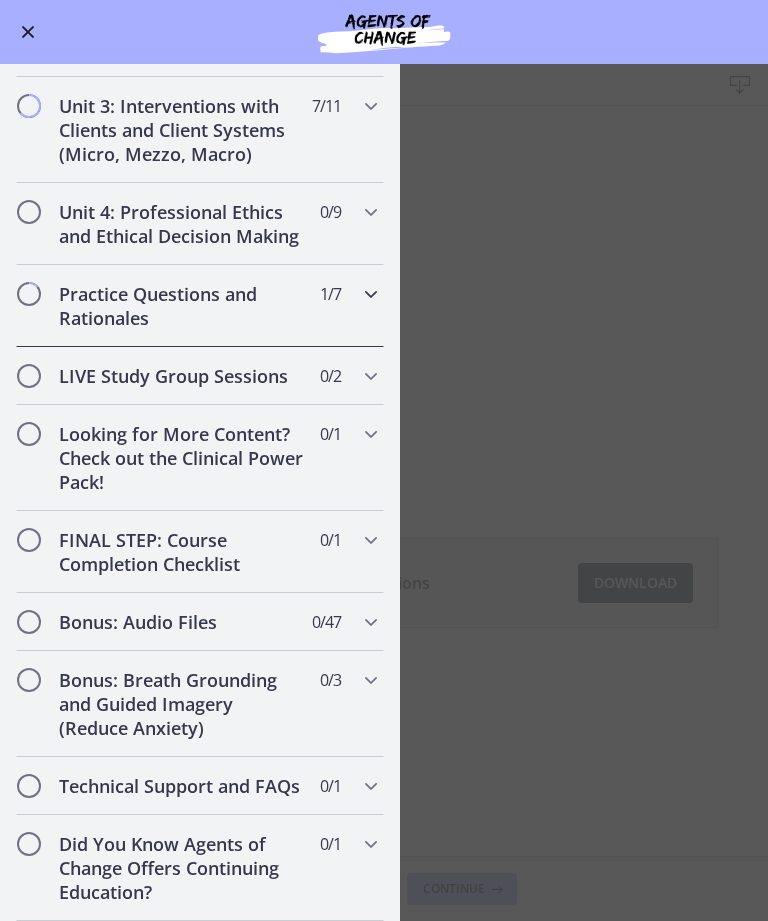 click on "Practice Questions and Rationales" at bounding box center (181, 306) 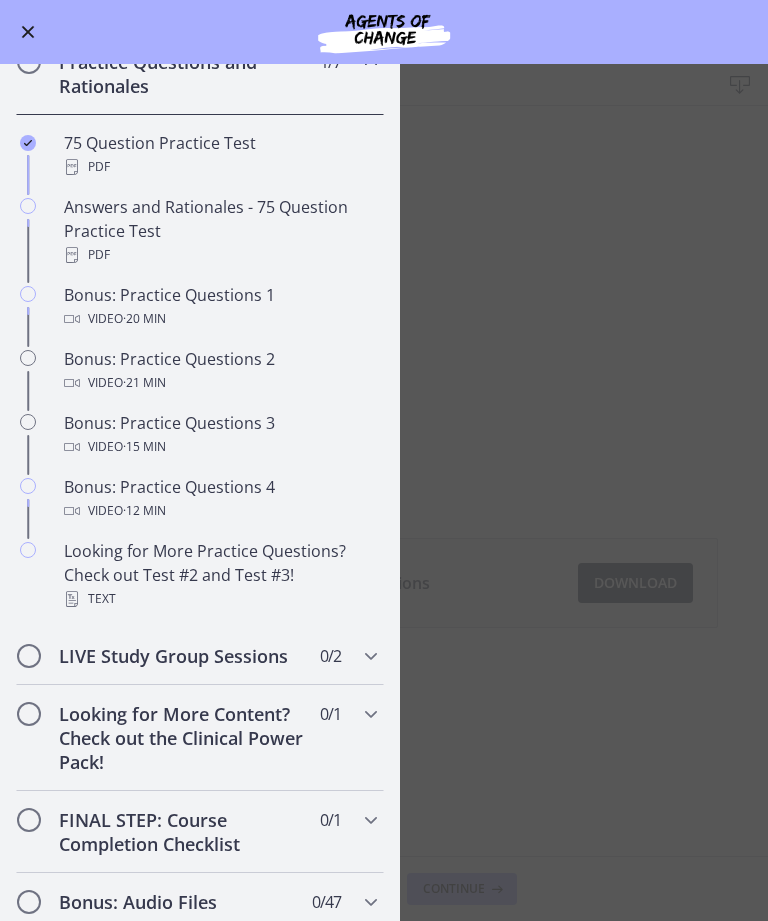 click on "Video
·  15 min" at bounding box center [220, 447] 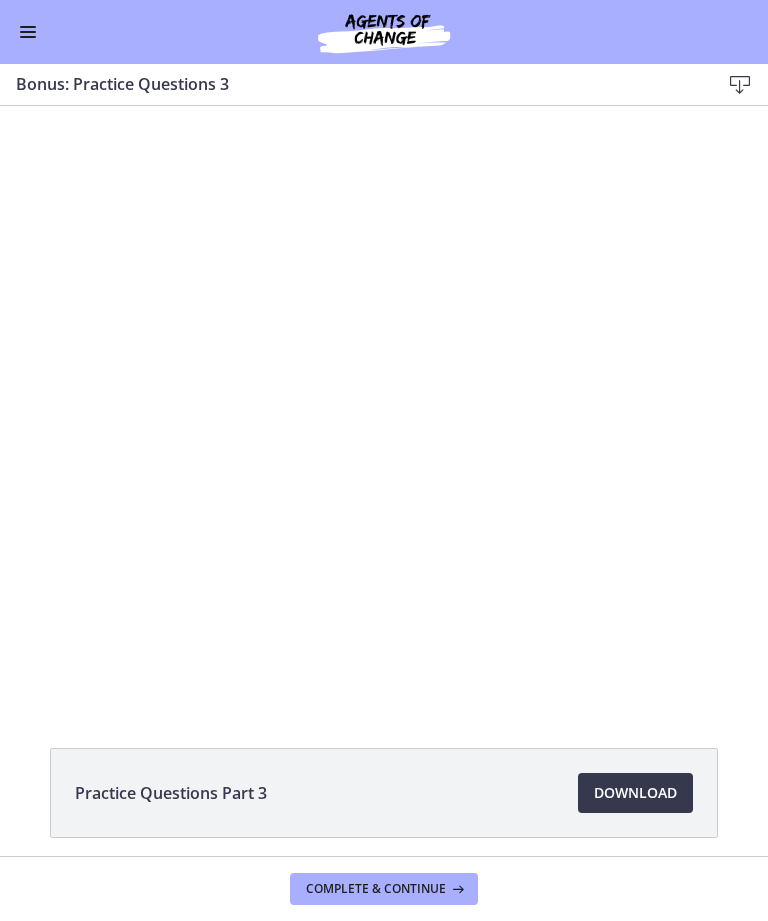 scroll, scrollTop: 0, scrollLeft: 0, axis: both 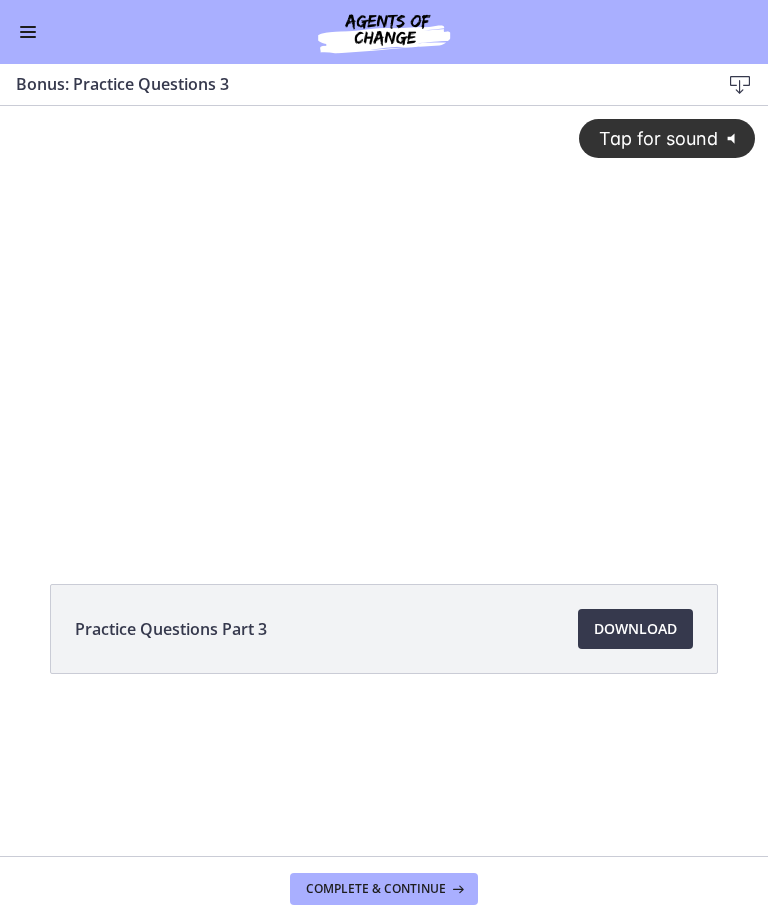 click on "Download
Opens in a new window" at bounding box center (635, 629) 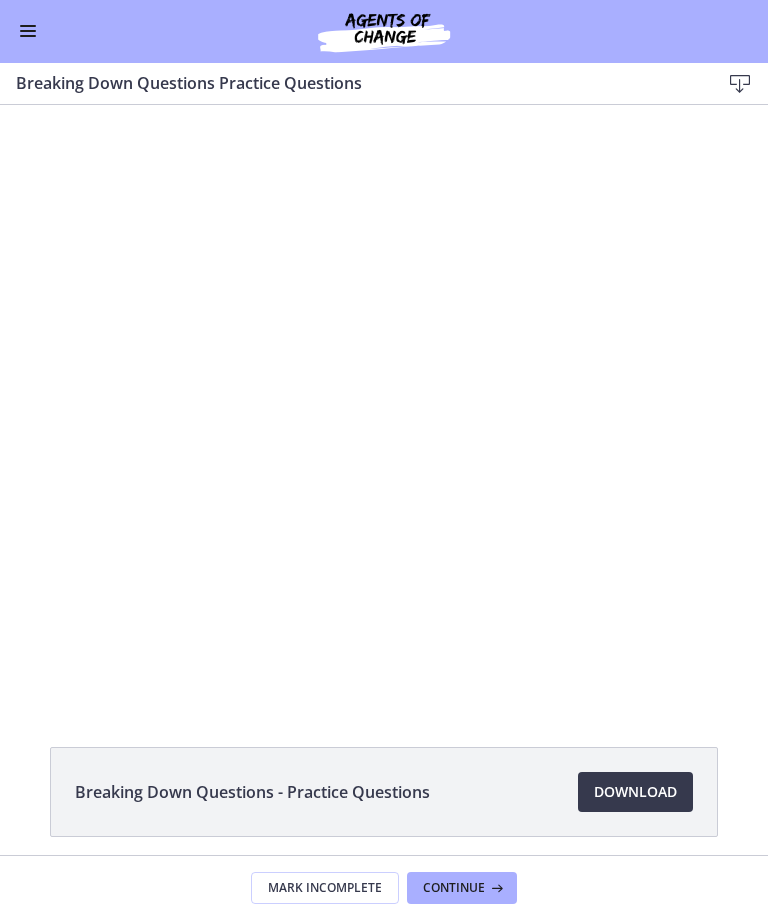 scroll, scrollTop: 0, scrollLeft: 0, axis: both 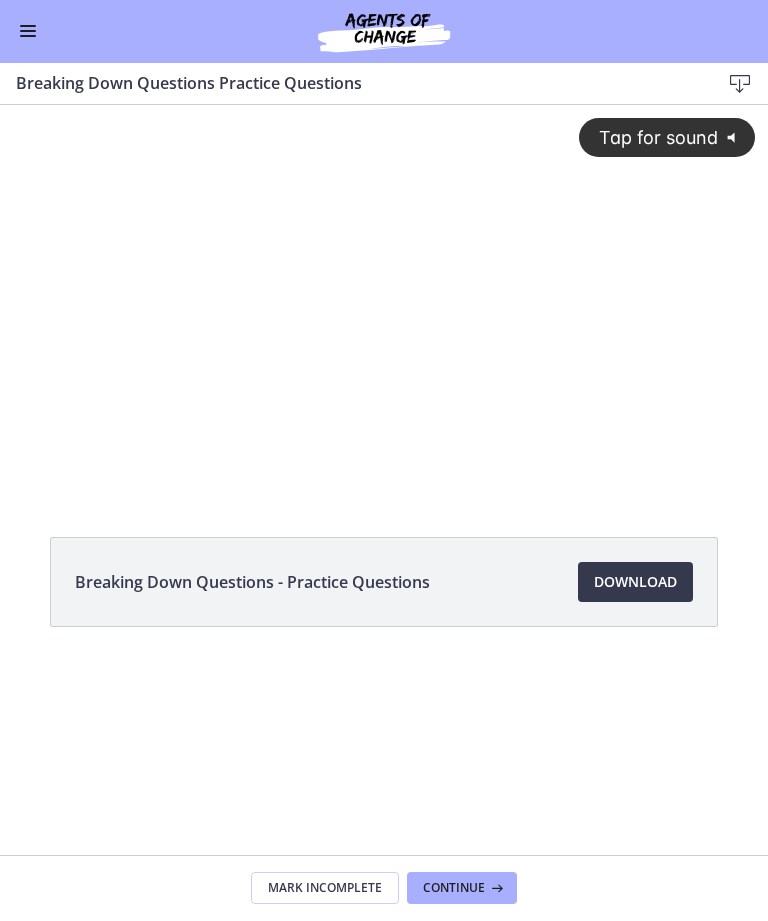 click at bounding box center (28, 32) 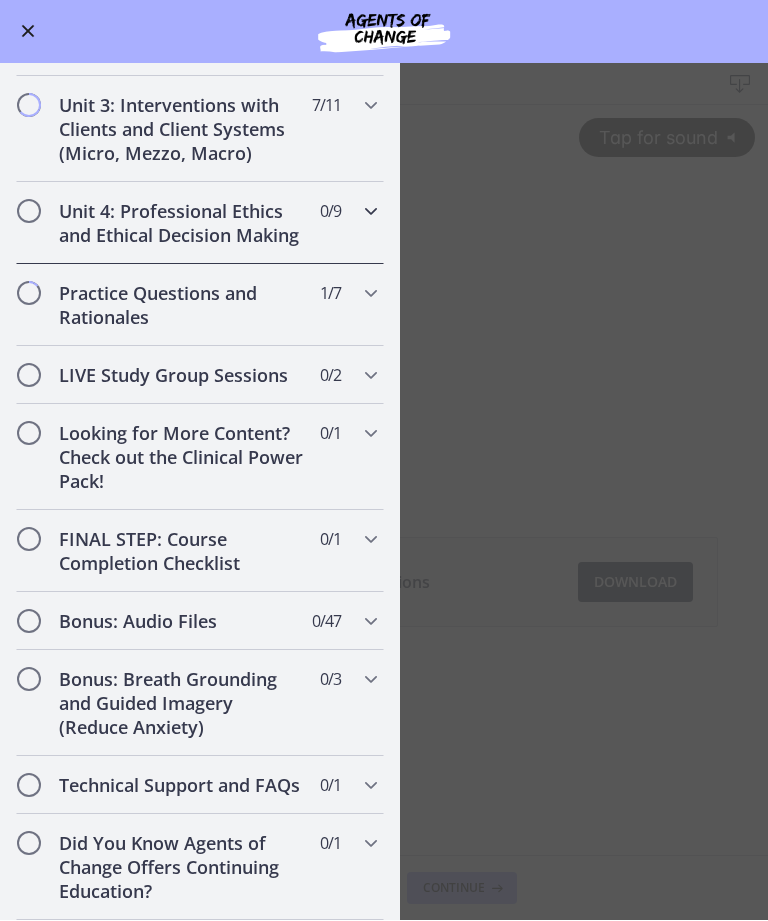 click on "Unit 4: Professional Ethics and Ethical Decision Making" at bounding box center (181, 224) 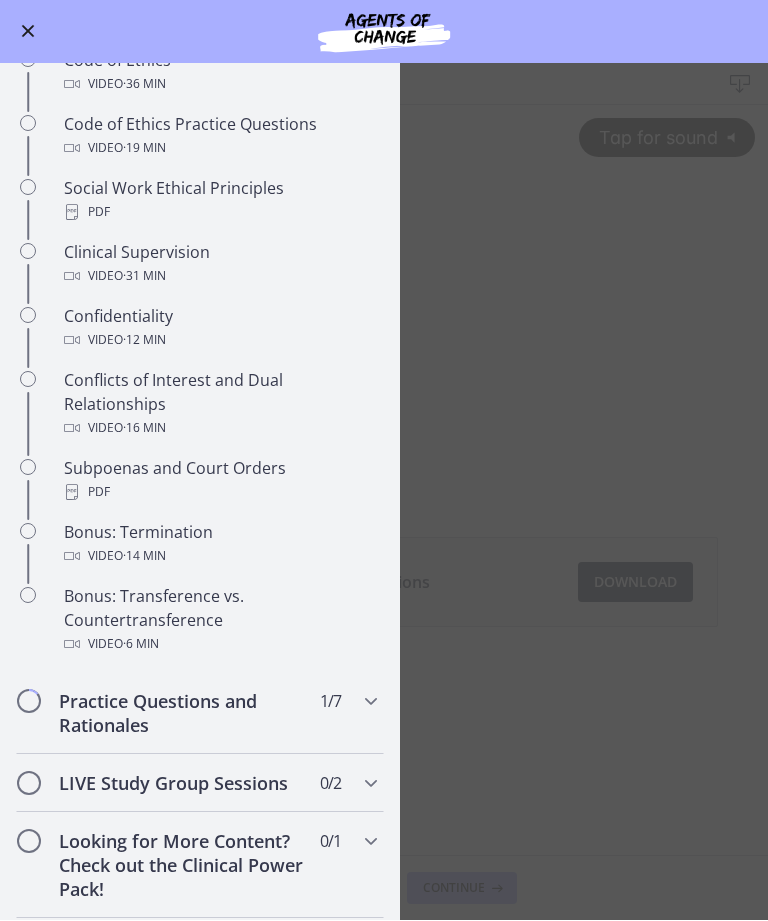 click on "PDF" at bounding box center [220, 493] 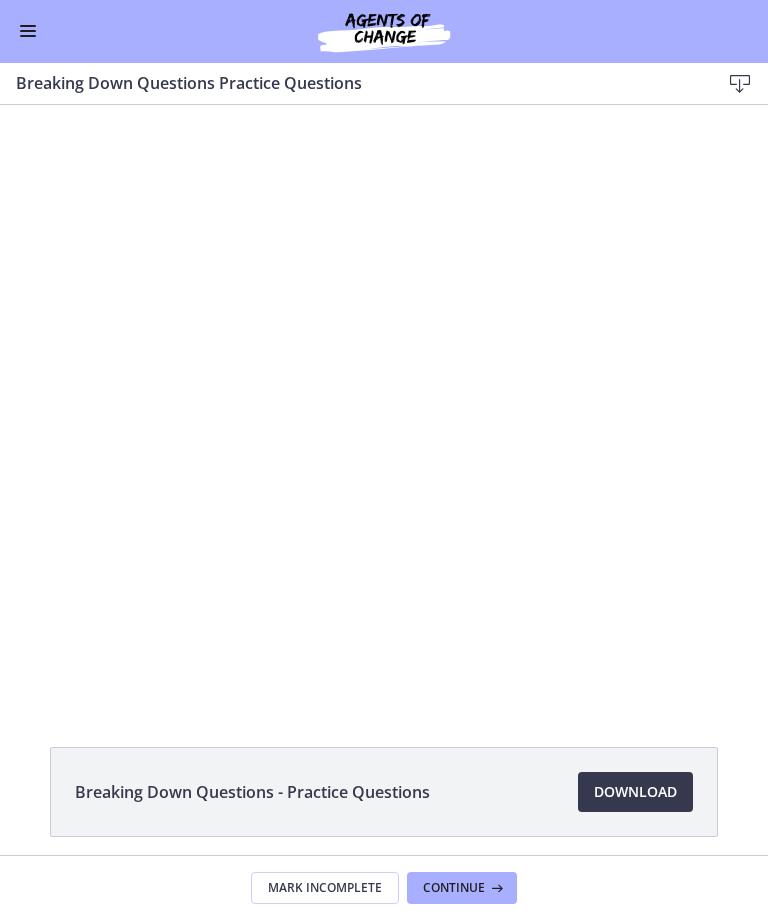 scroll, scrollTop: 842, scrollLeft: 0, axis: vertical 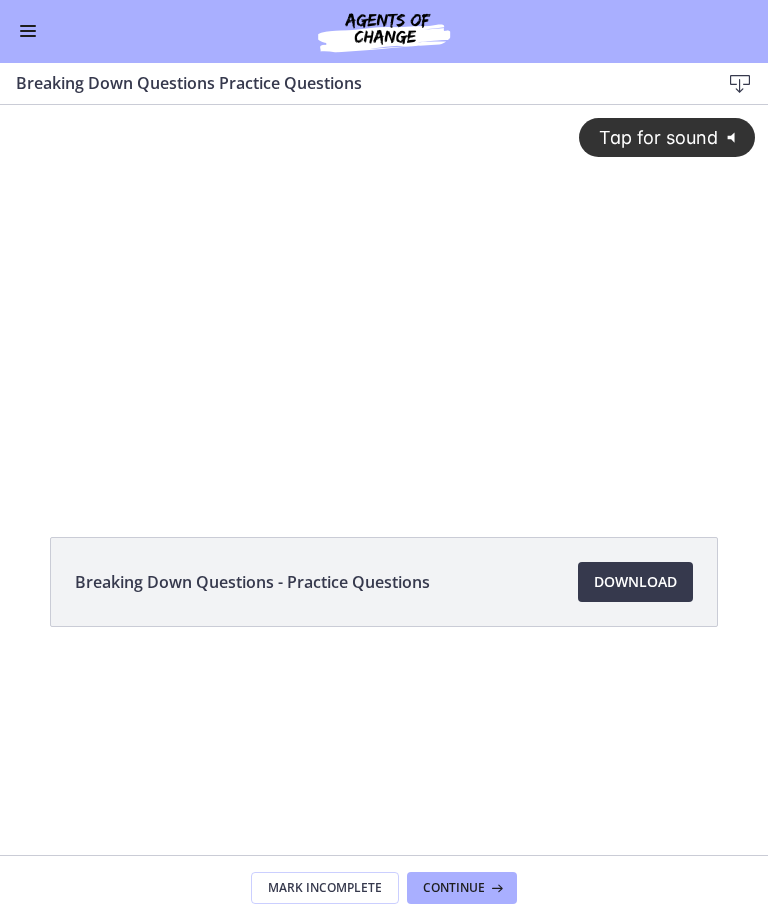 click at bounding box center [28, 32] 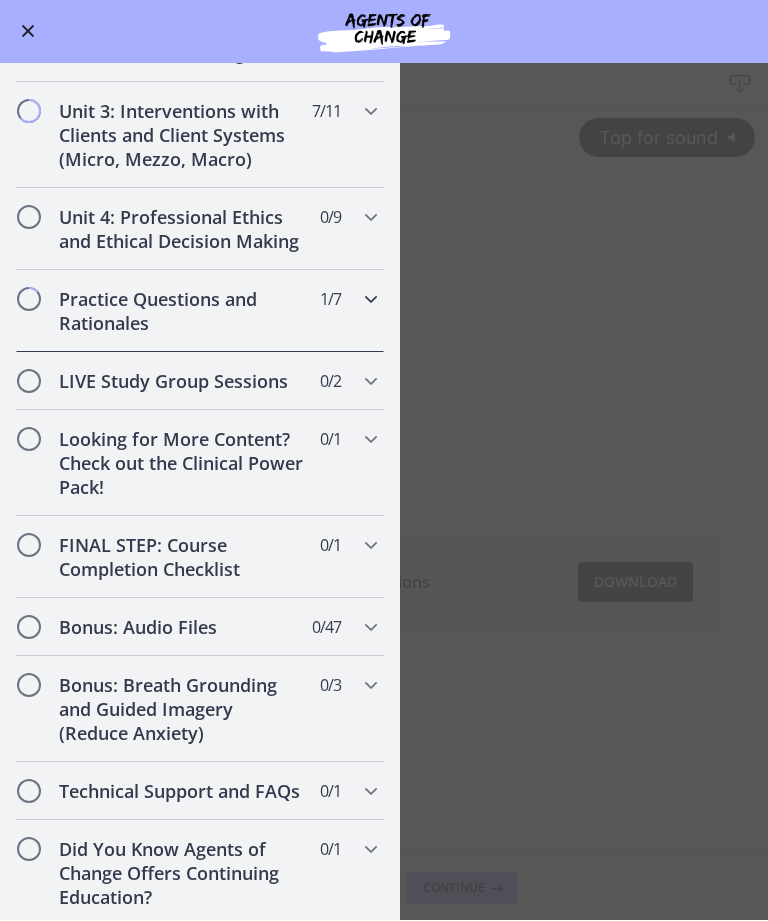 click on "Practice Questions and Rationales" at bounding box center (181, 312) 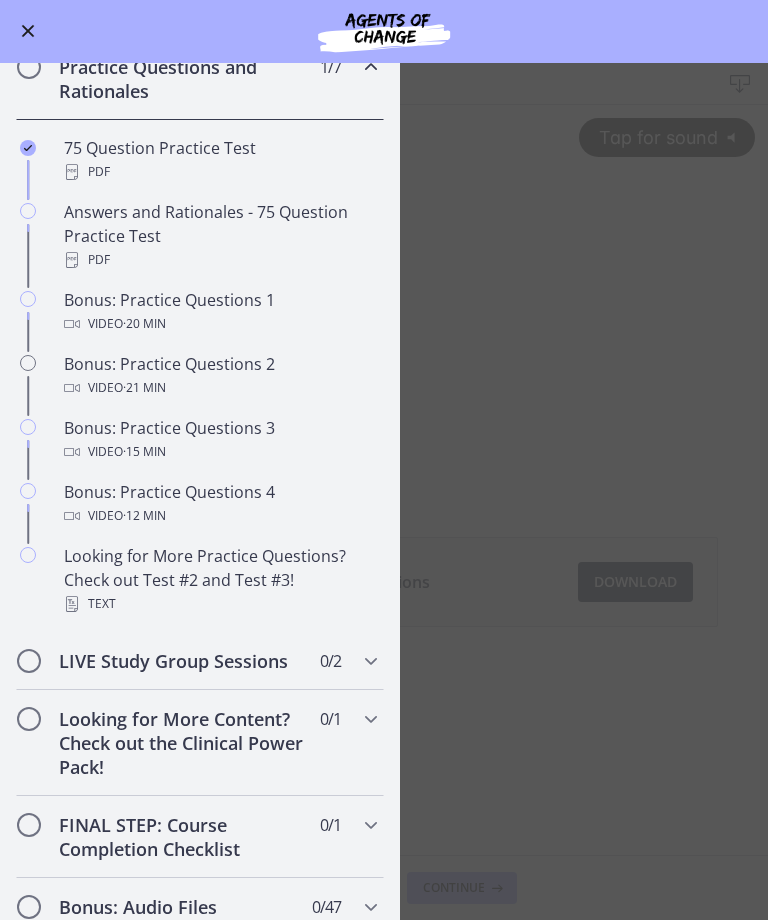 click on "Bonus: Practice Questions 2
Video
·  21 min" at bounding box center (220, 377) 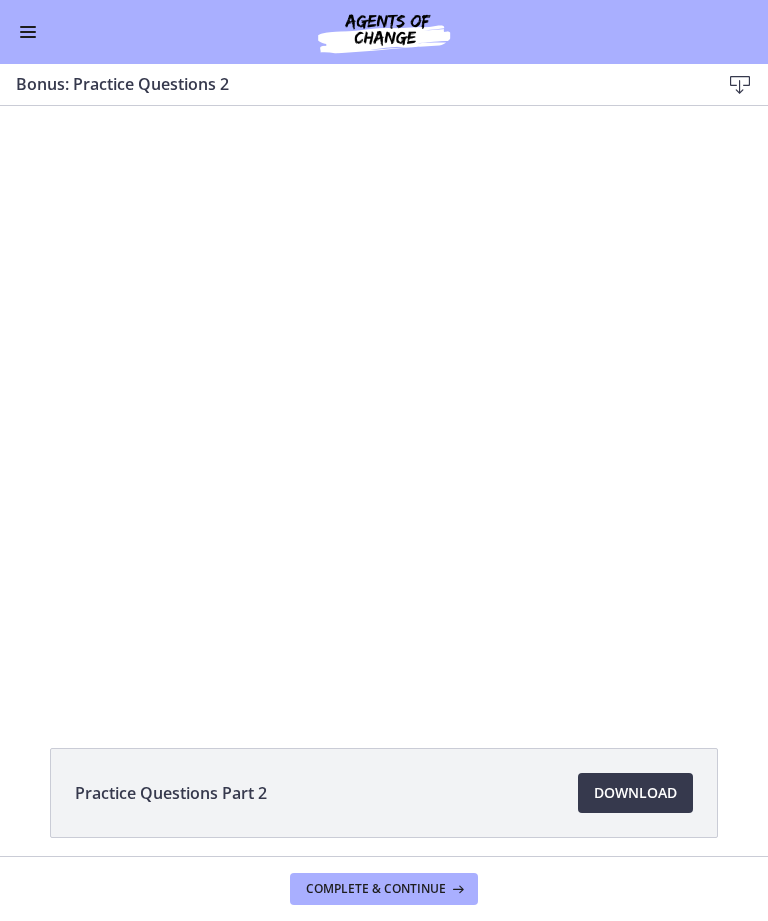 scroll, scrollTop: 0, scrollLeft: 0, axis: both 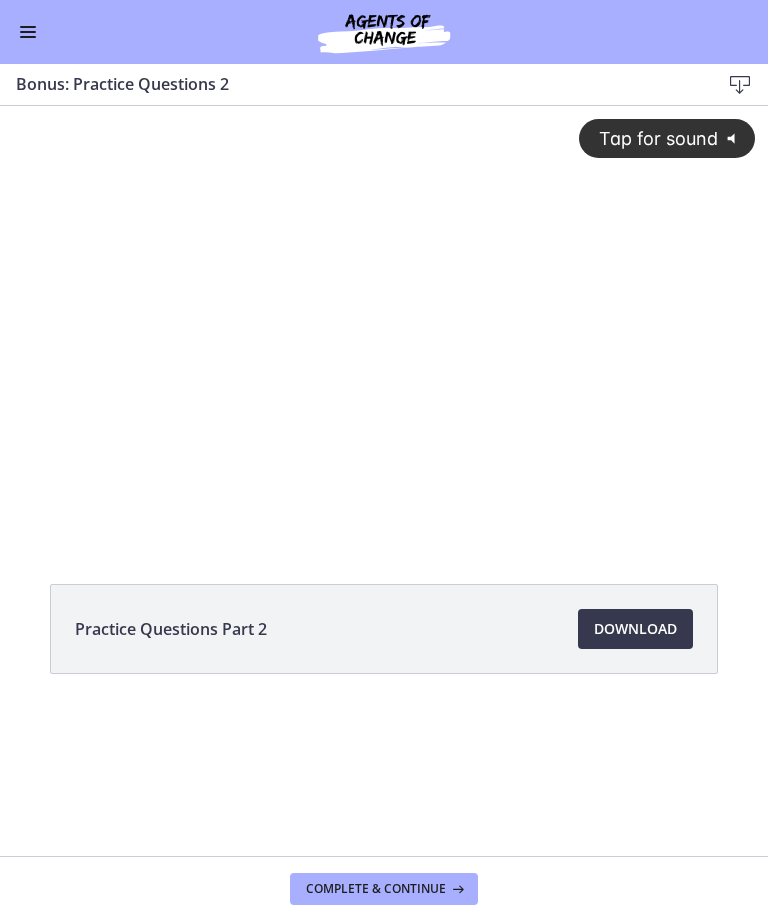 click on "Download
Opens in a new window" at bounding box center [635, 629] 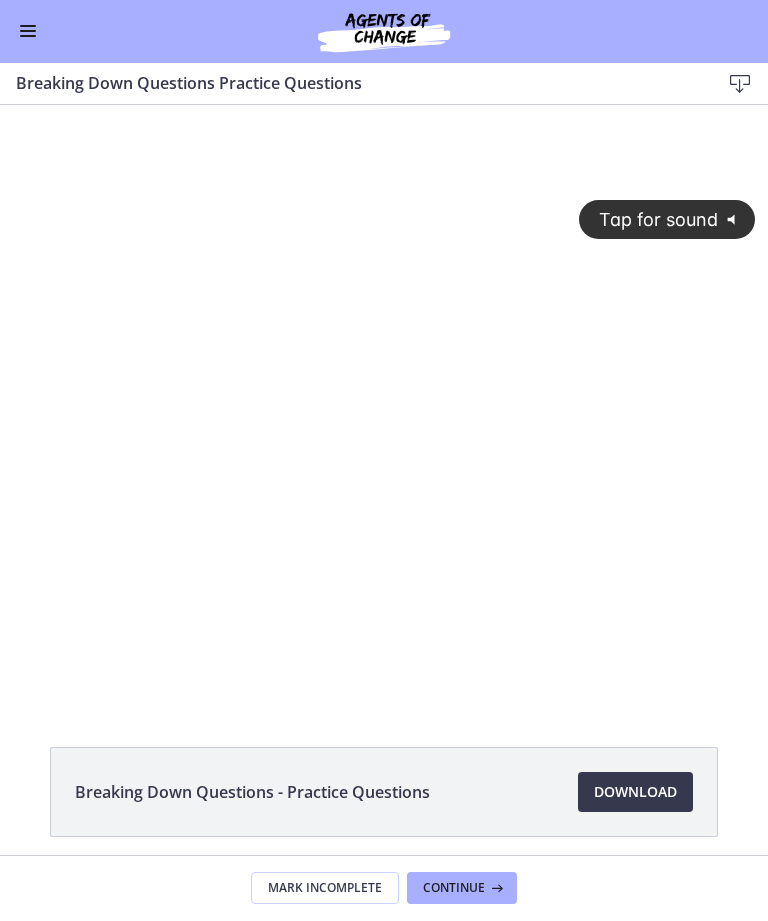 scroll, scrollTop: 840, scrollLeft: 0, axis: vertical 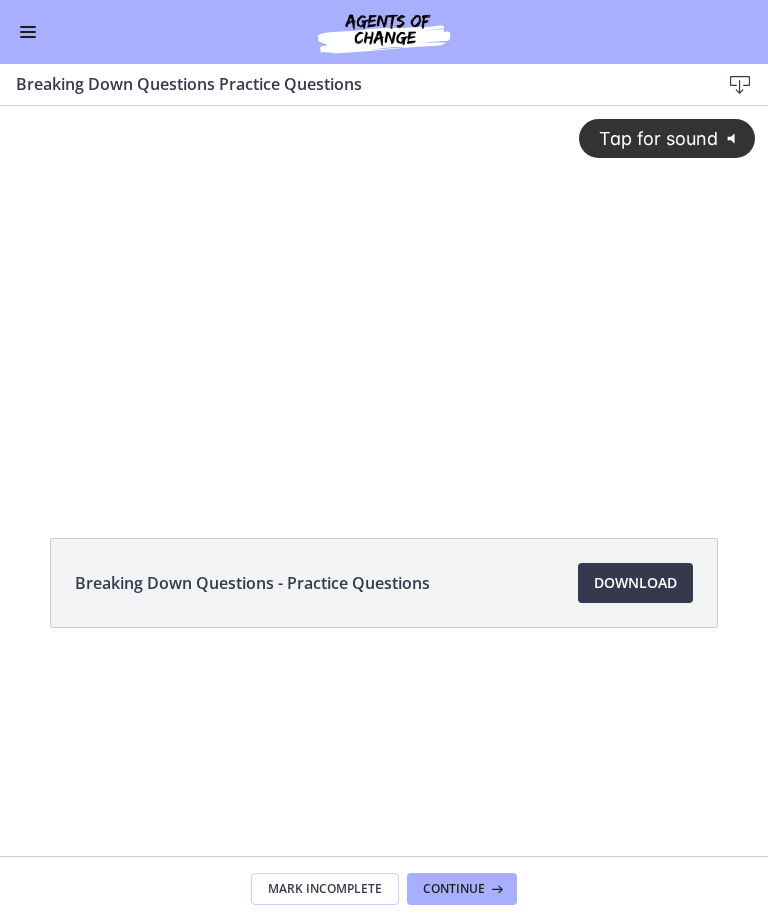 click at bounding box center (28, 32) 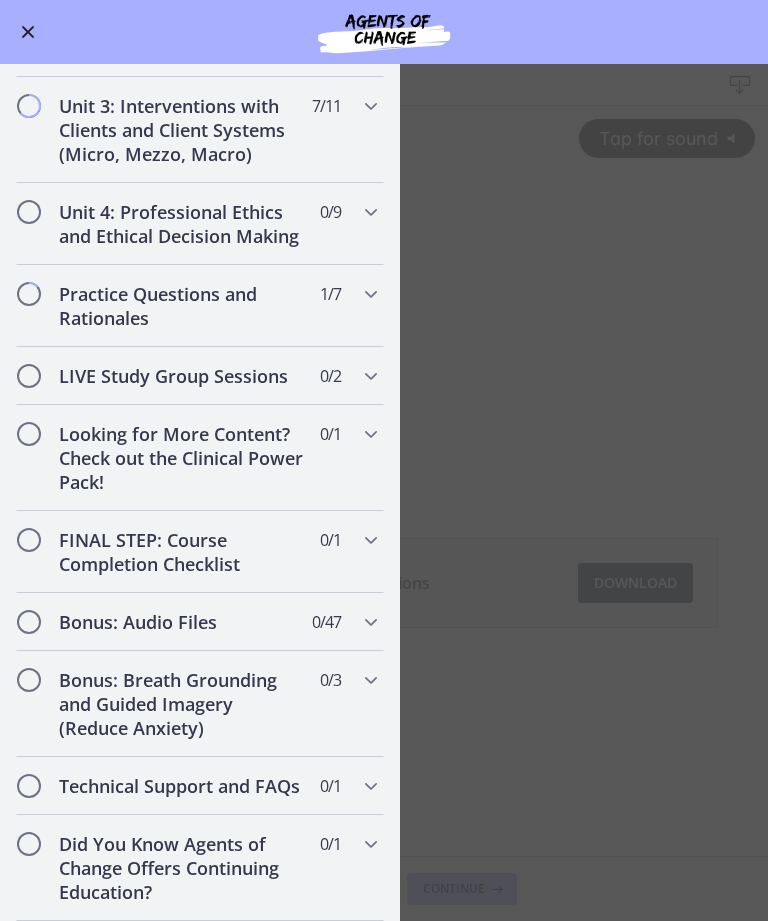 scroll, scrollTop: 848, scrollLeft: 0, axis: vertical 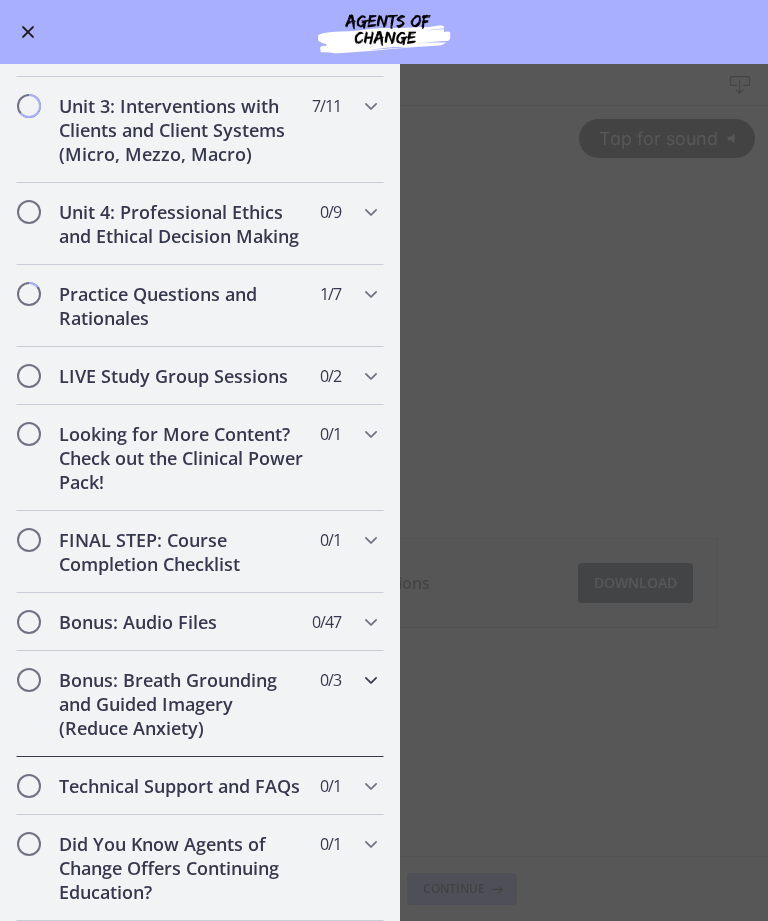 click on "Bonus: Breath Grounding and Guided Imagery (Reduce Anxiety)
0  /  3
Completed" at bounding box center (200, 704) 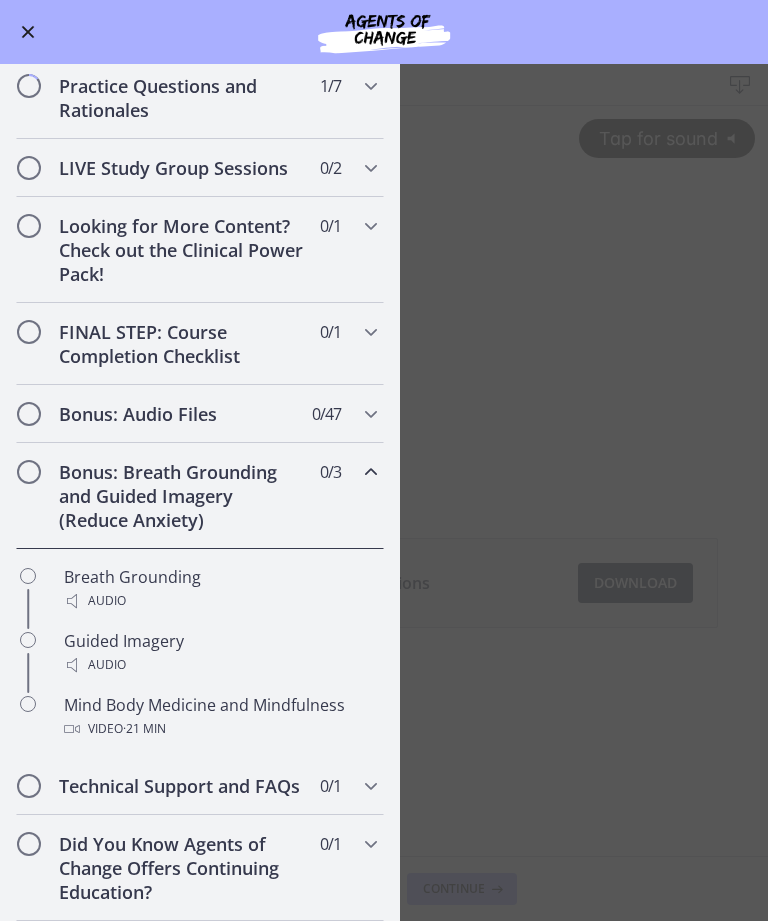 scroll, scrollTop: 824, scrollLeft: 0, axis: vertical 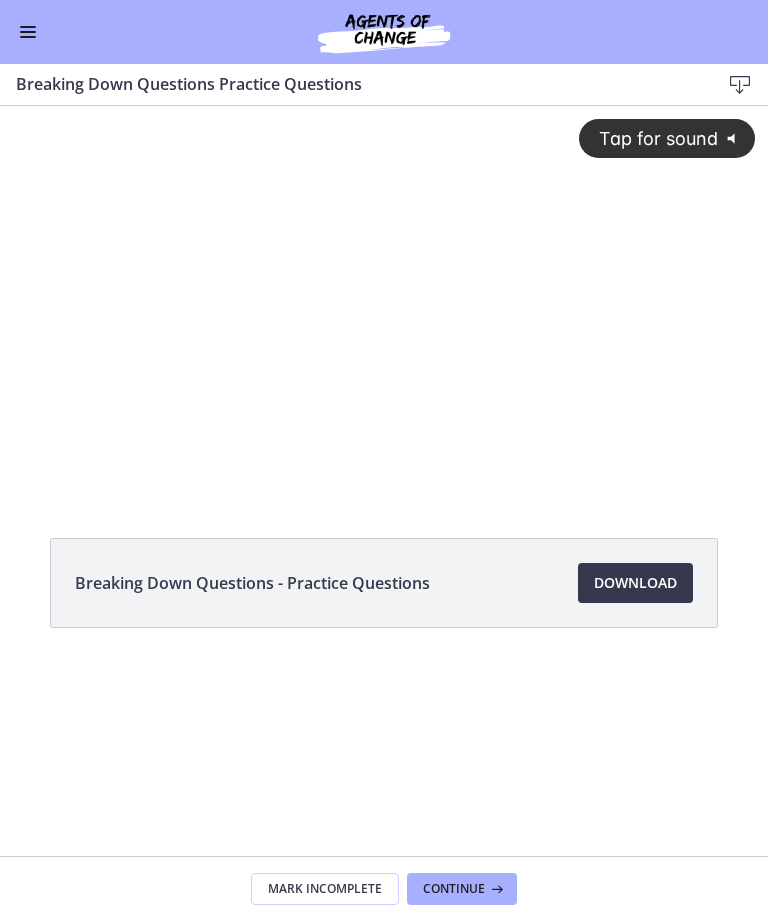 click at bounding box center [28, 32] 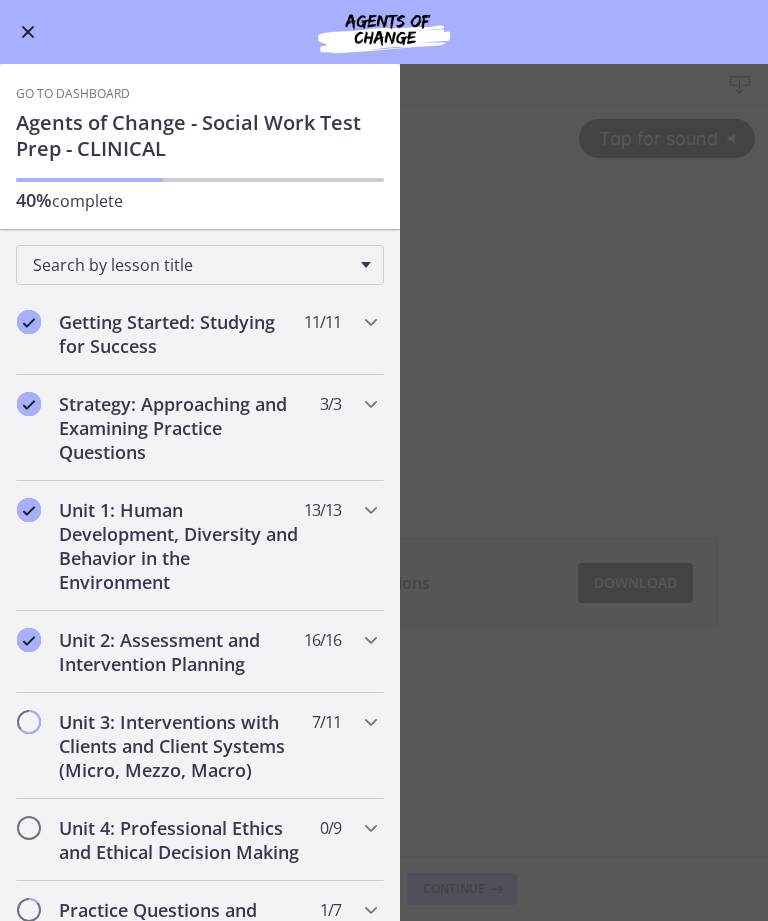 scroll, scrollTop: -11, scrollLeft: 0, axis: vertical 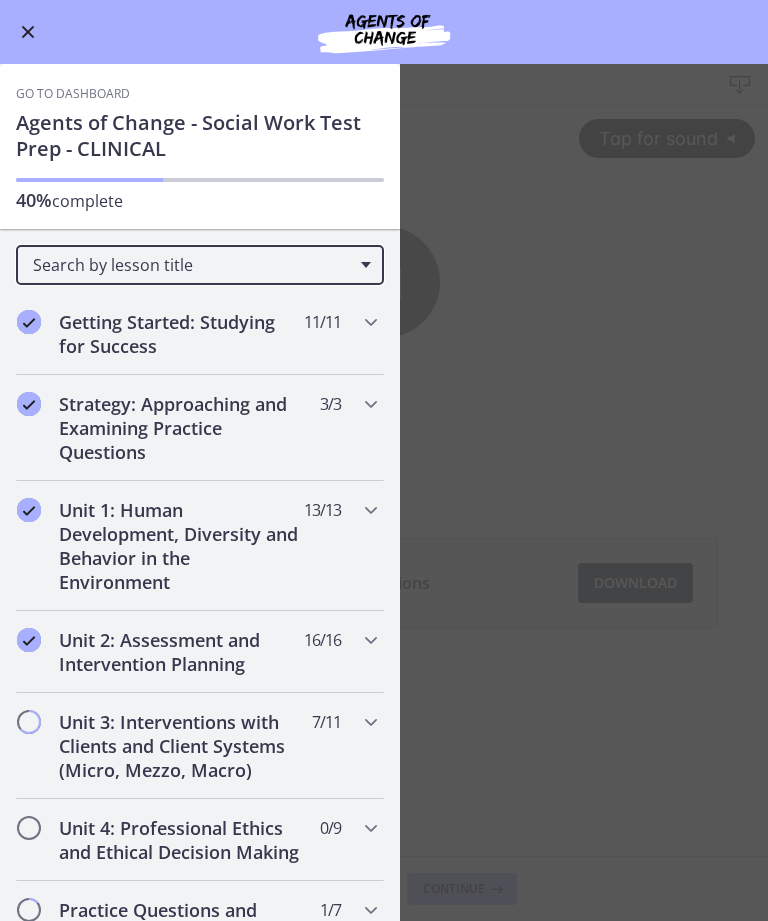 click at bounding box center (28, 32) 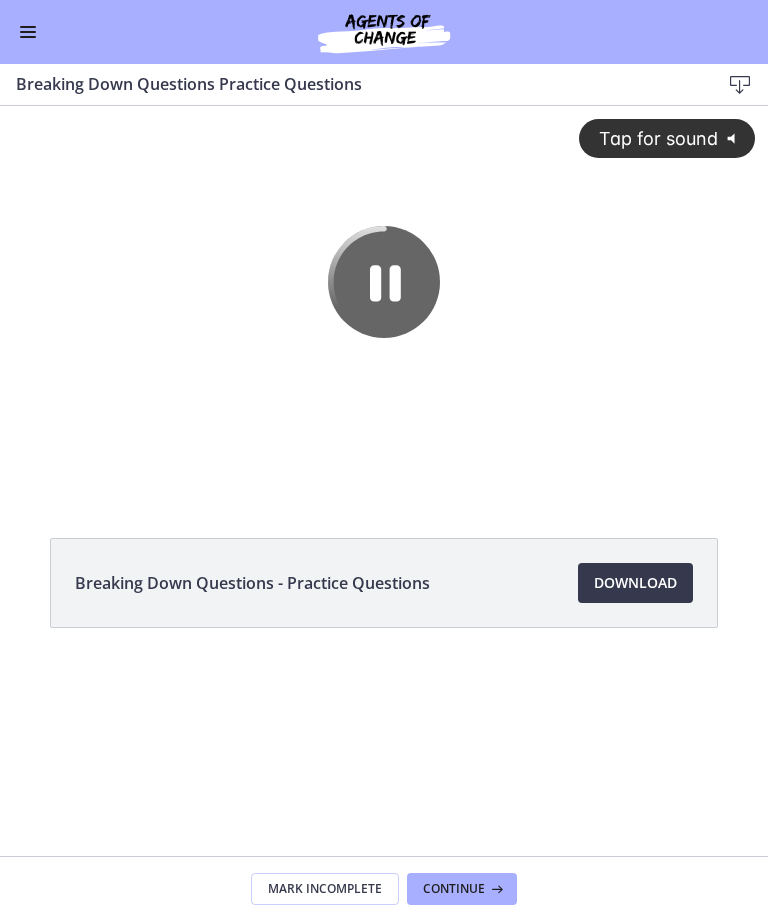 click on "Go to Dashboard" at bounding box center [384, 32] 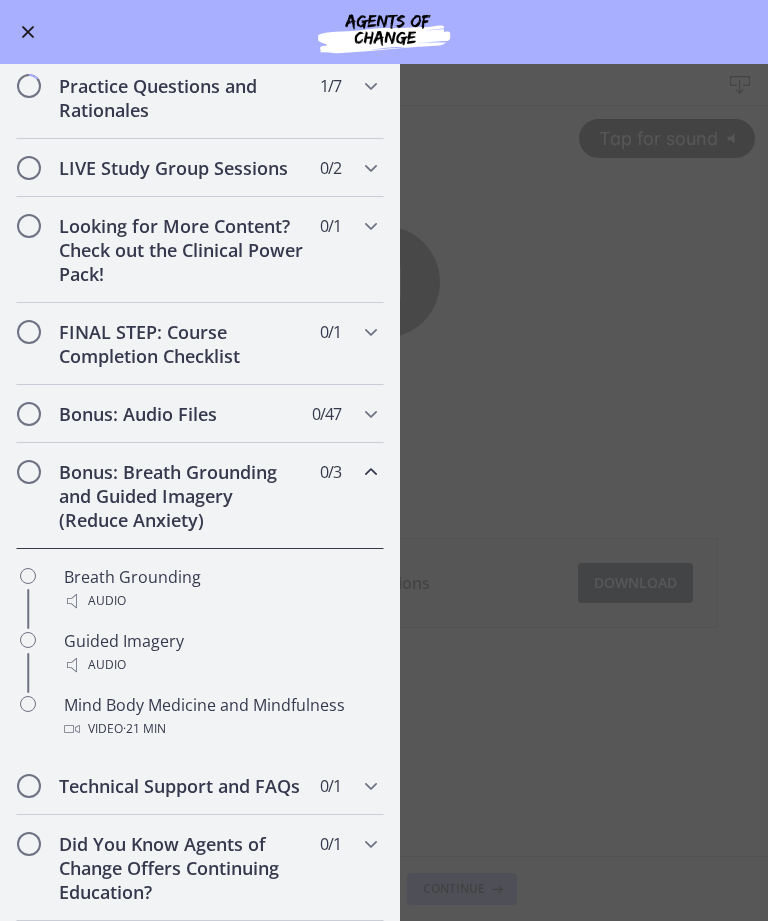 scroll, scrollTop: 824, scrollLeft: 0, axis: vertical 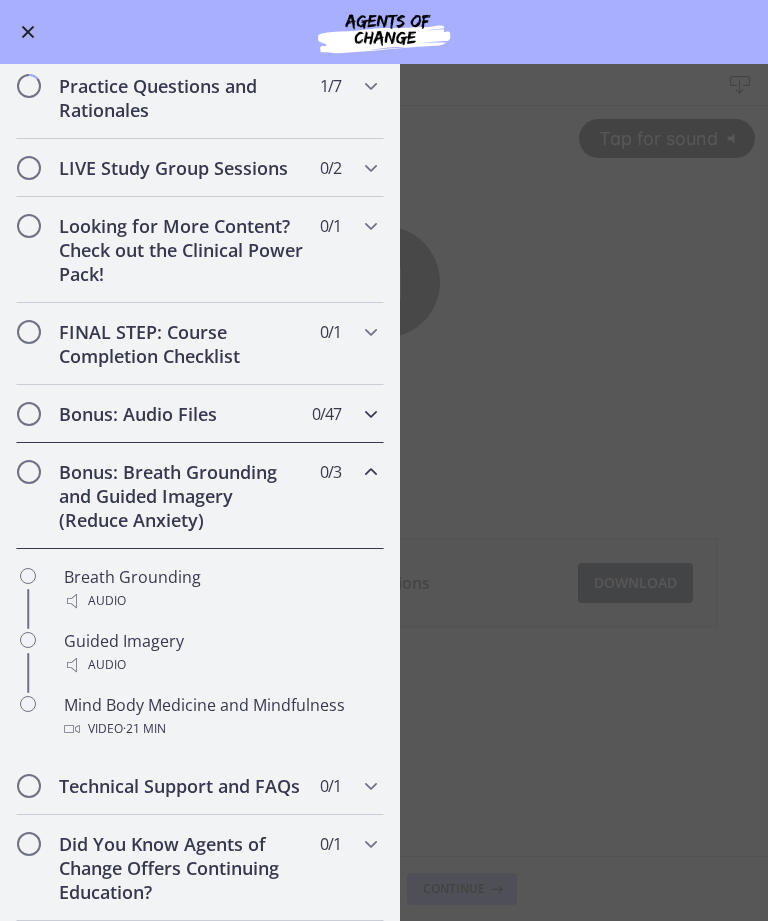 click on "Bonus: Audio Files" at bounding box center (181, 414) 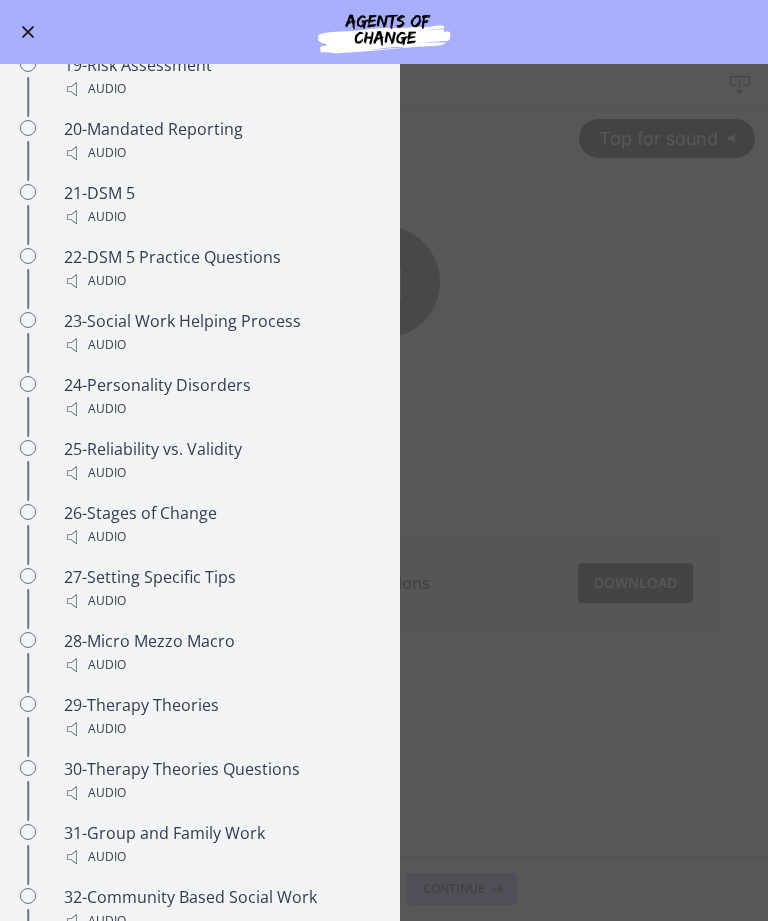 scroll, scrollTop: 2436, scrollLeft: 0, axis: vertical 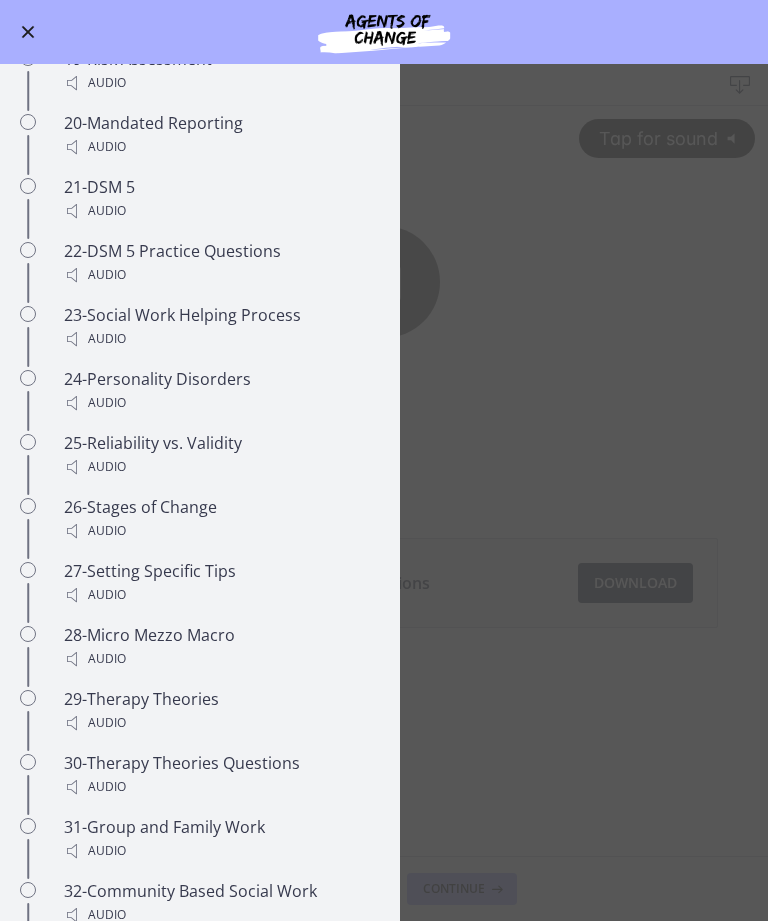 click on "25-Reliability vs. Validity
Audio" at bounding box center (220, 455) 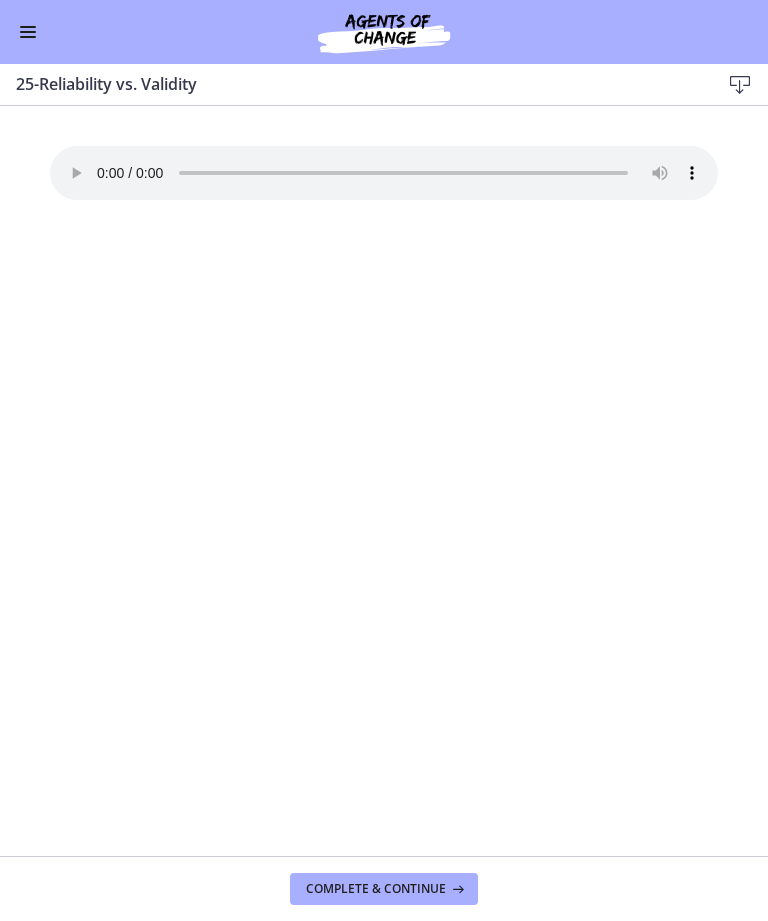 click on "Complete & continue" at bounding box center [384, 889] 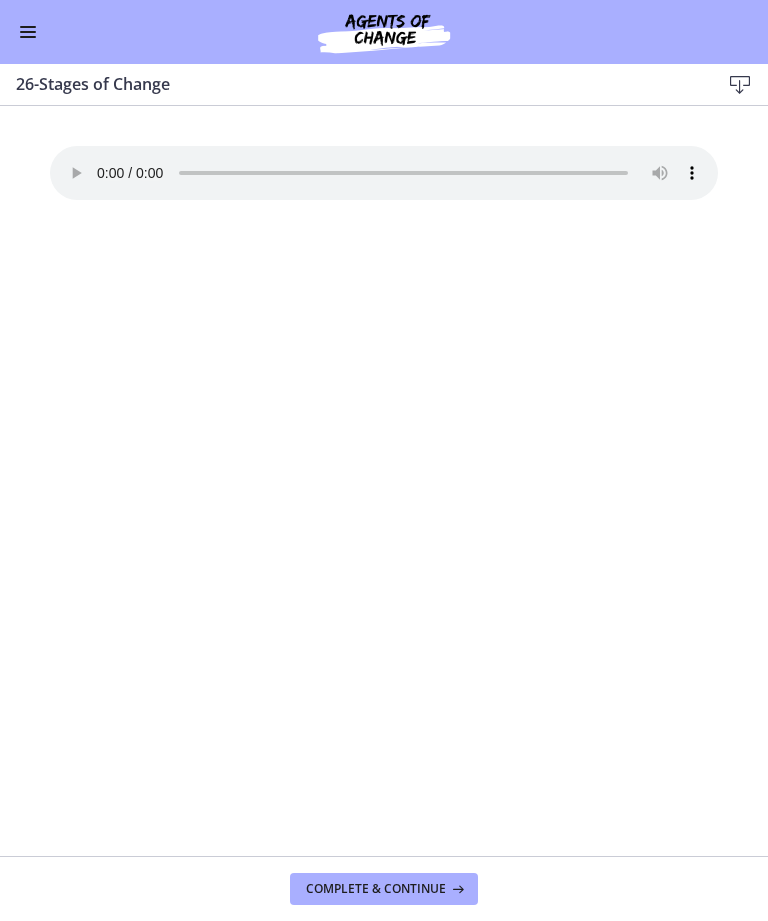 click at bounding box center [28, 32] 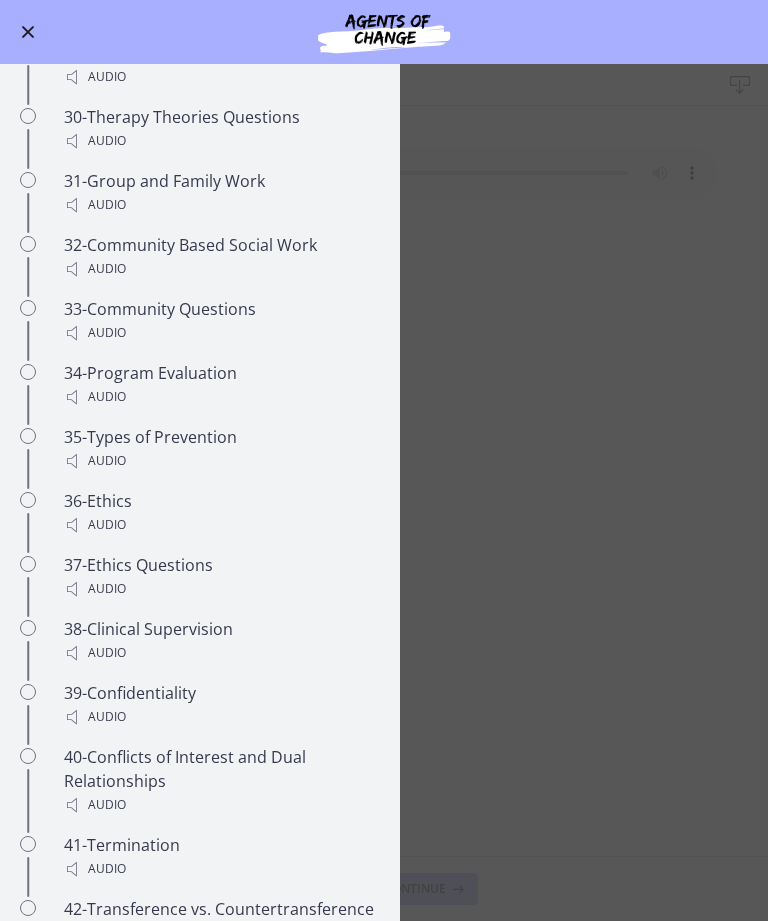 scroll, scrollTop: 3085, scrollLeft: 0, axis: vertical 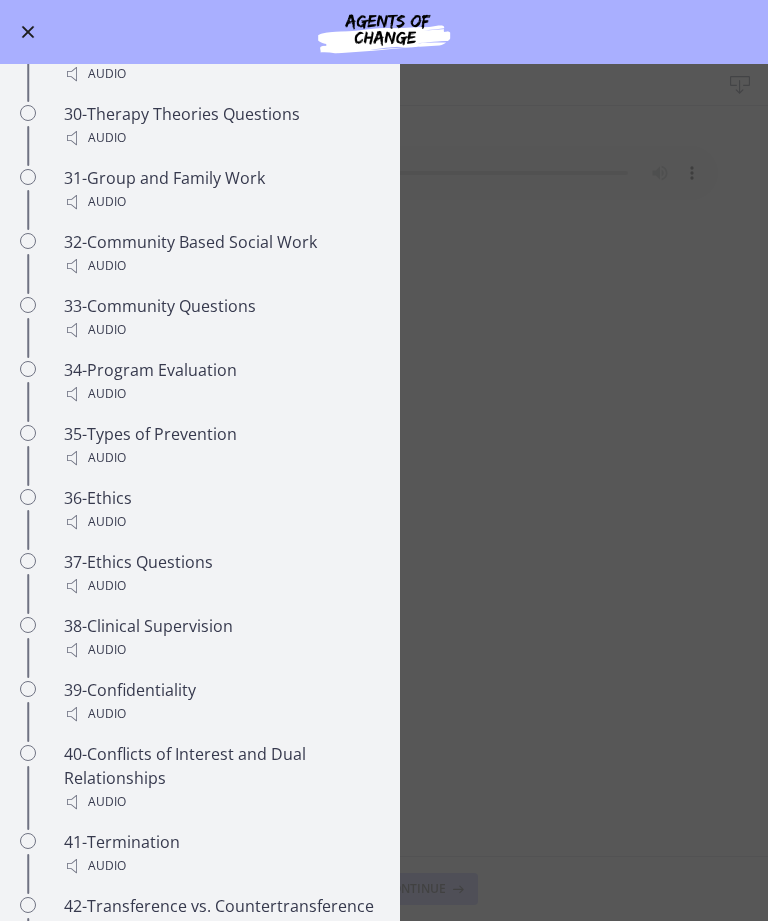 click on "Audio" at bounding box center [220, 586] 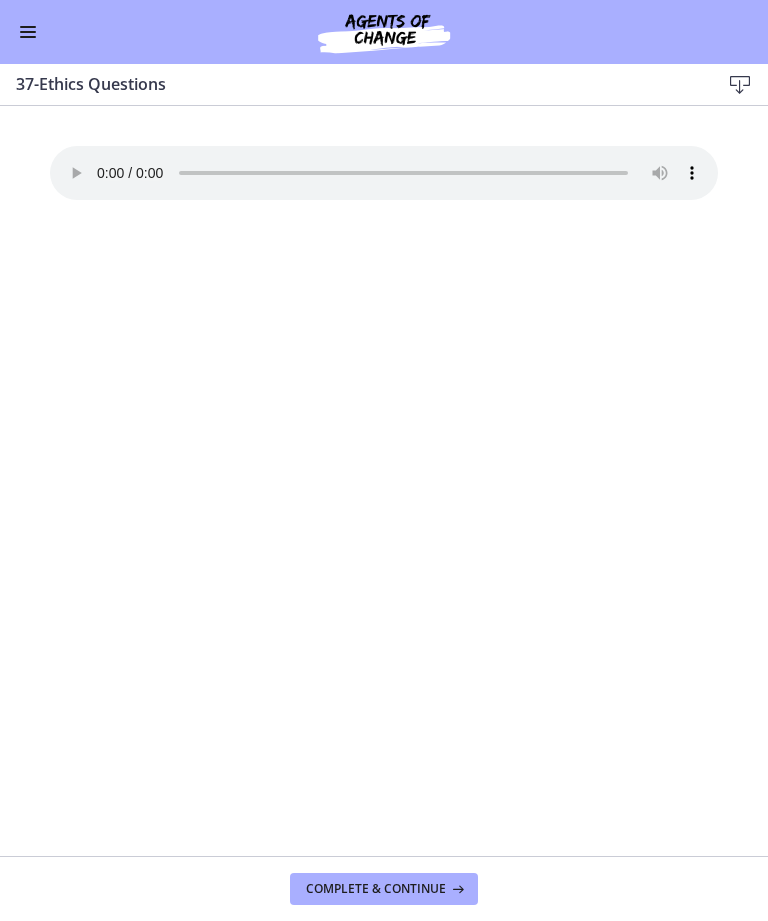 click on "Your browser doesn't support the audio element. Download it
here" 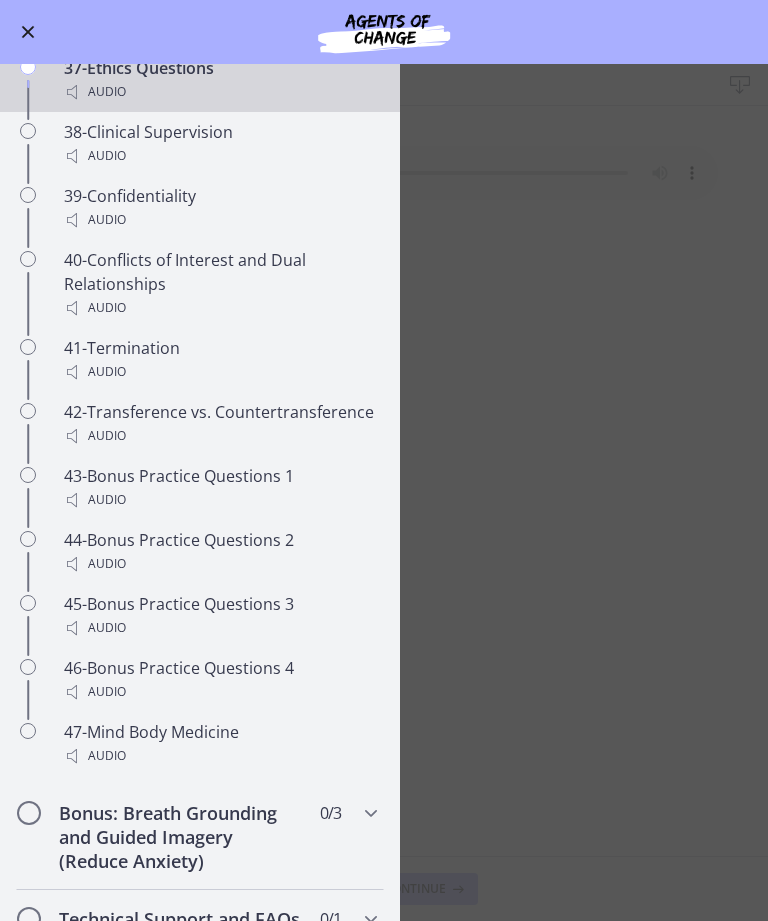 scroll, scrollTop: 3583, scrollLeft: 0, axis: vertical 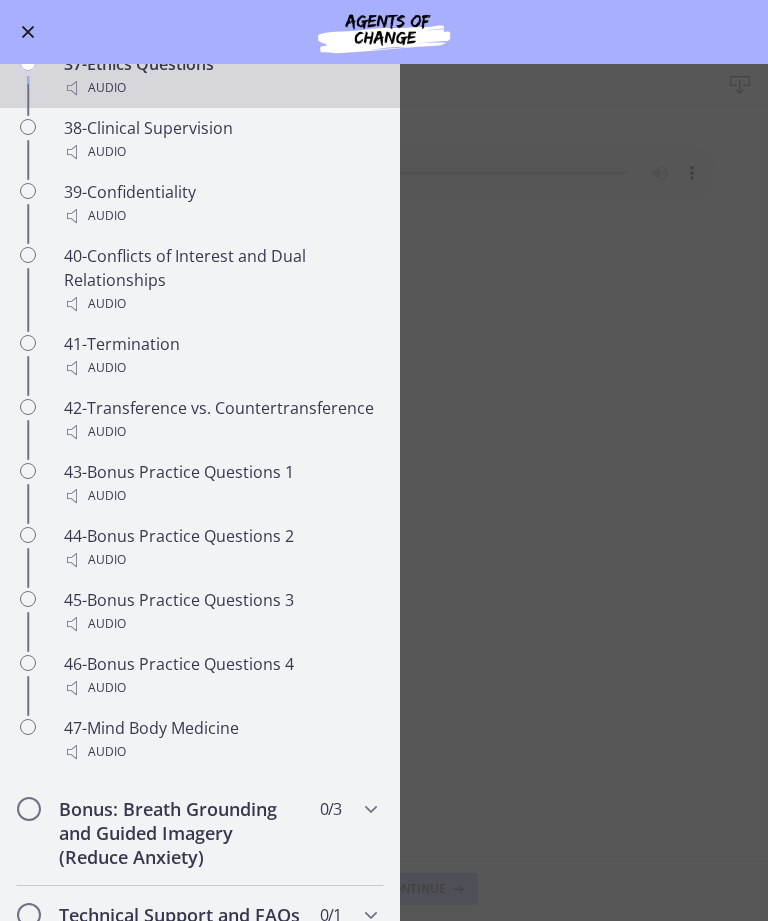 click on "Audio" at bounding box center [220, 624] 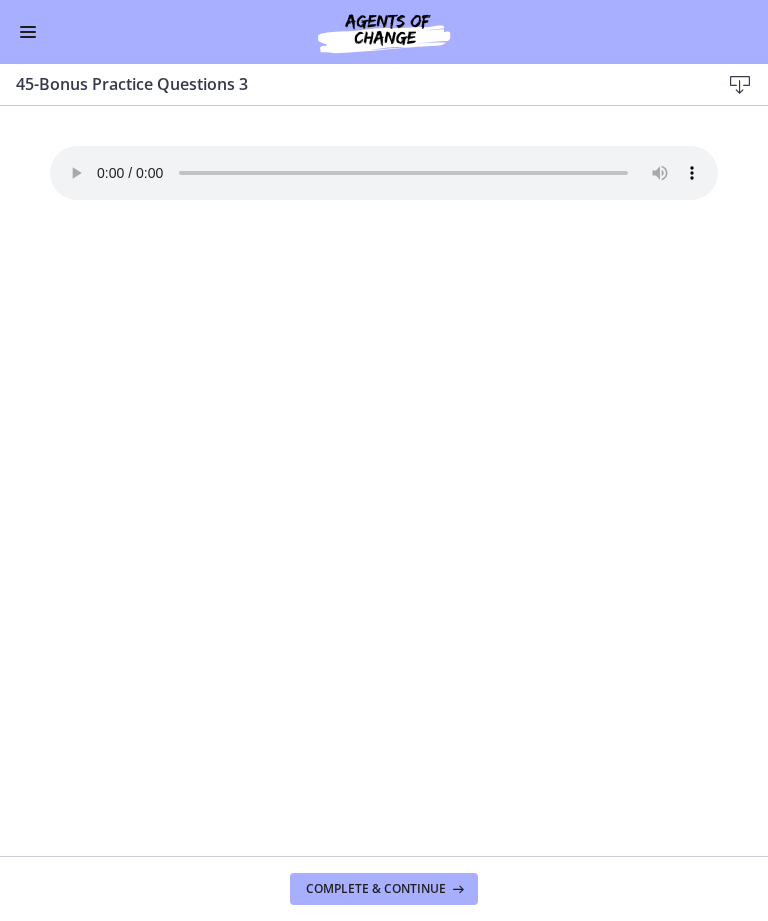 click on "Complete & continue" at bounding box center [376, 889] 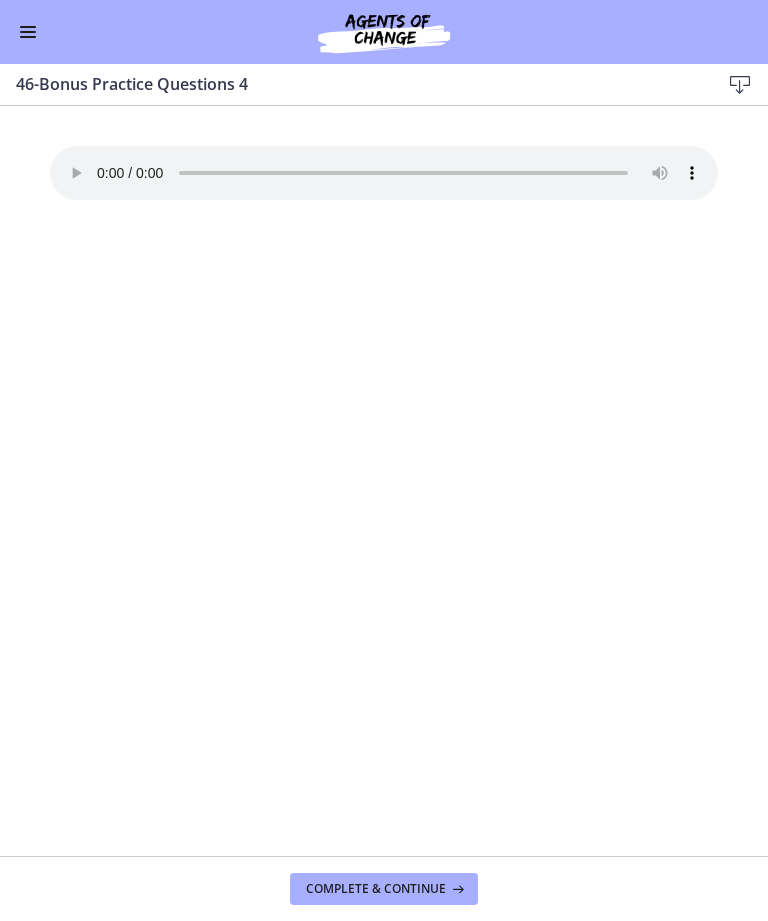click on "Complete & continue" at bounding box center (376, 889) 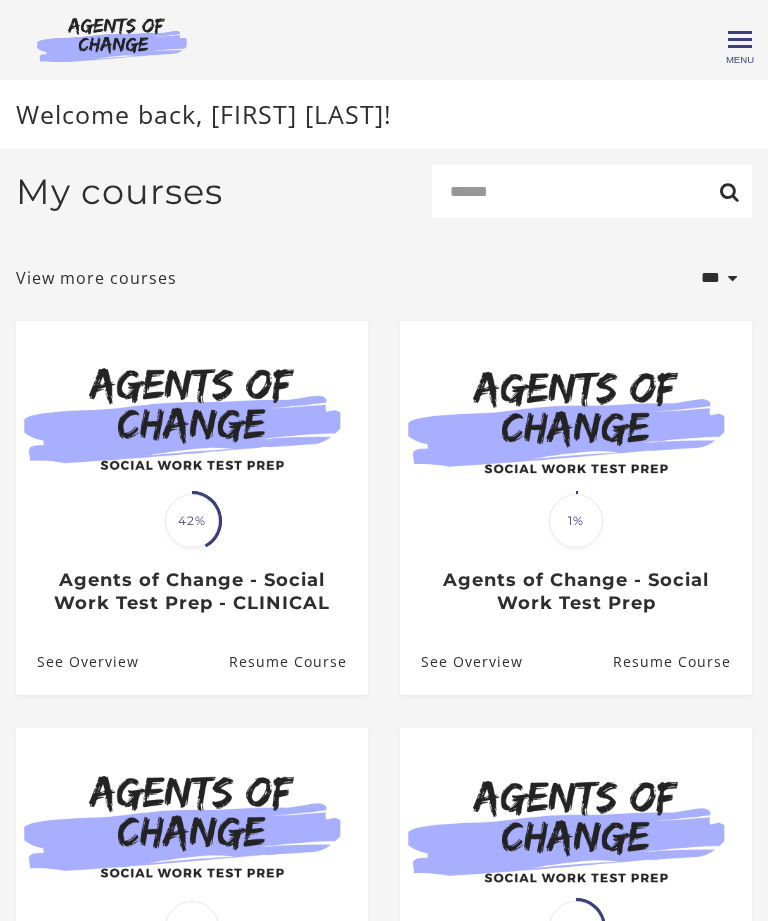 scroll, scrollTop: 0, scrollLeft: 0, axis: both 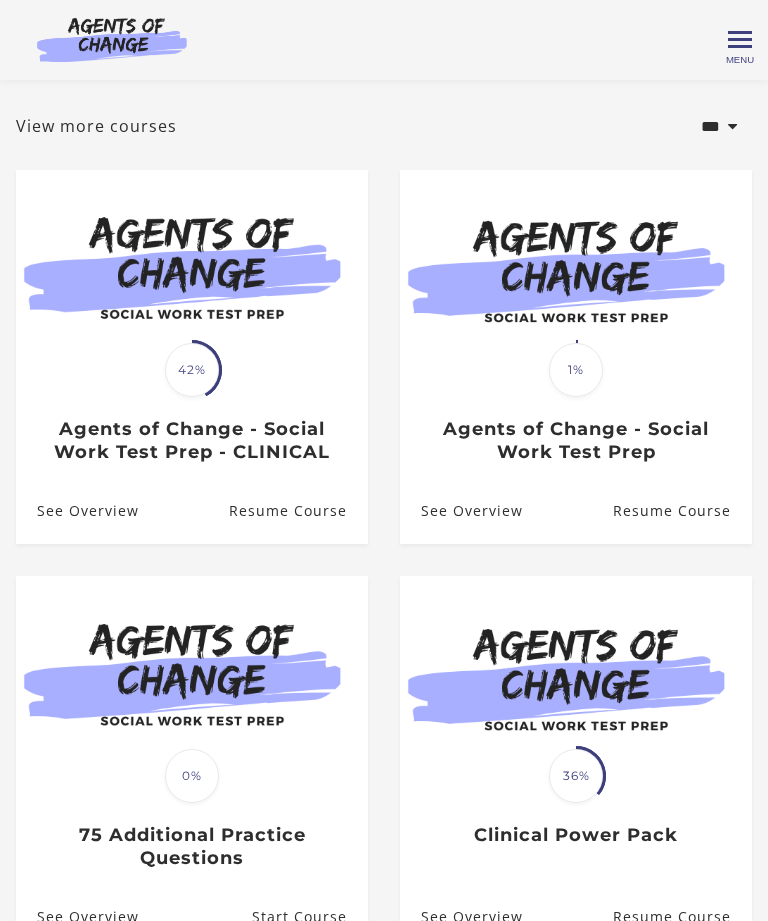 click on "Agents of Change - Social Work Test Prep" at bounding box center [575, 440] 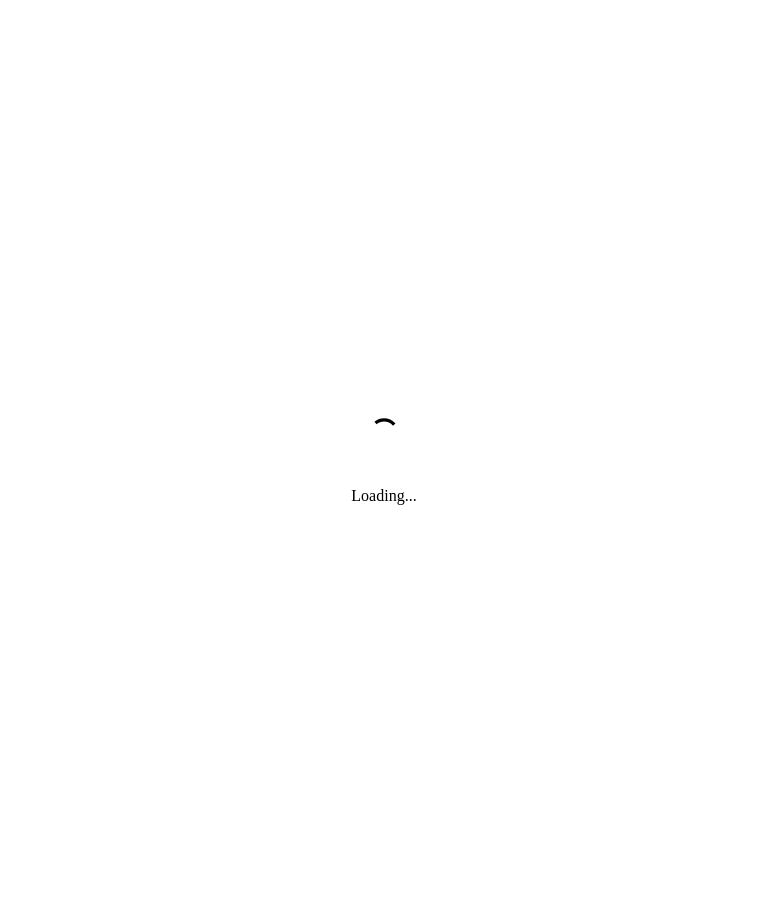 scroll, scrollTop: 0, scrollLeft: 0, axis: both 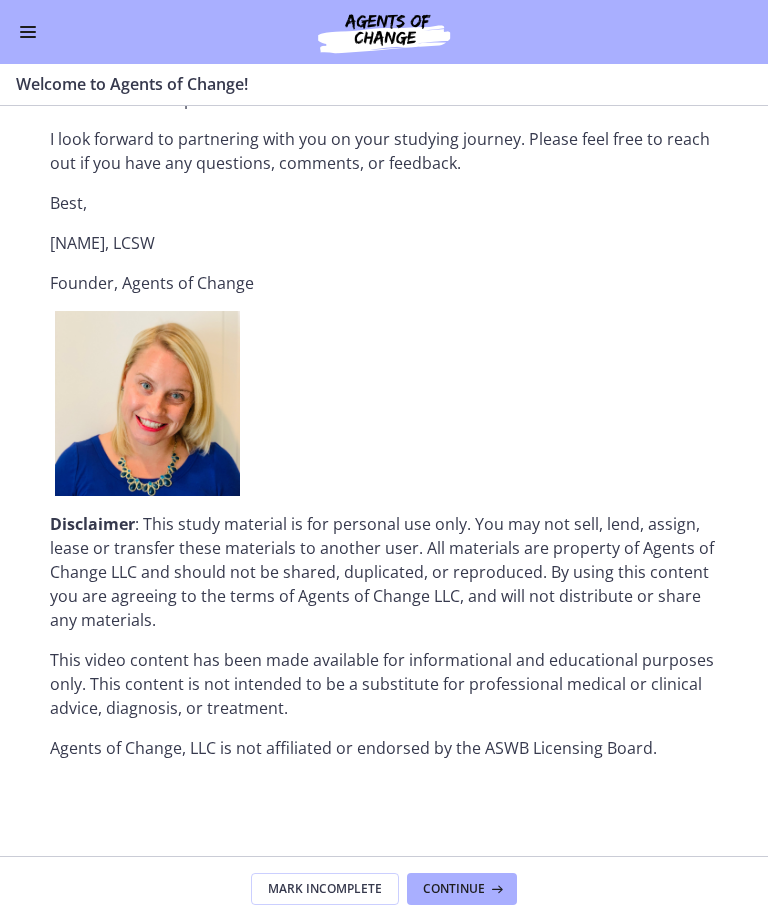 click at bounding box center [28, 27] 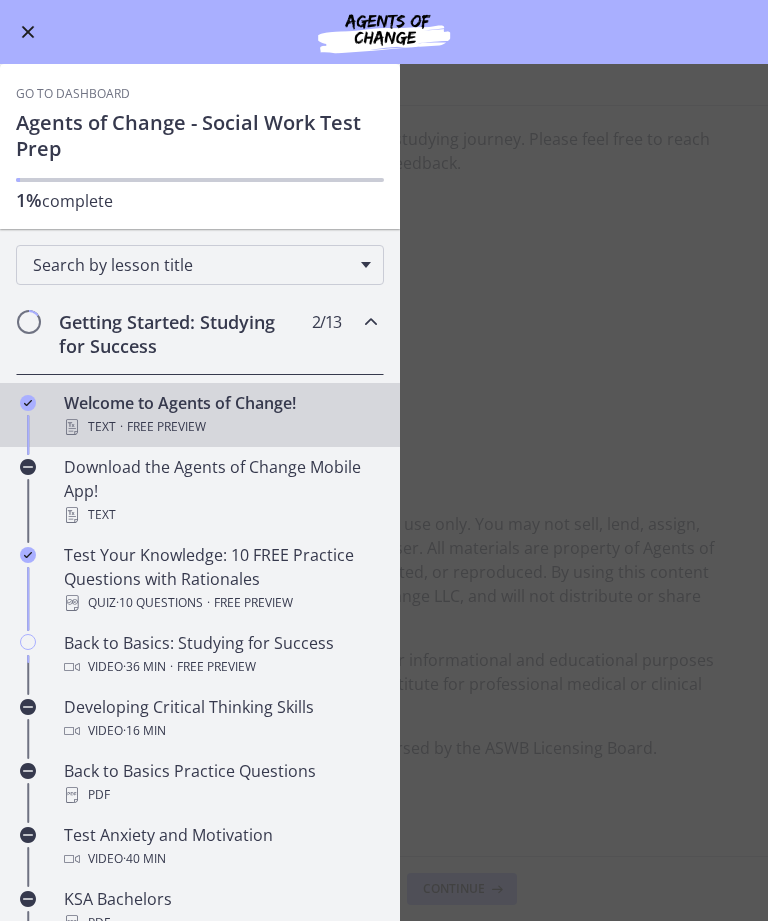 scroll, scrollTop: 2107, scrollLeft: 0, axis: vertical 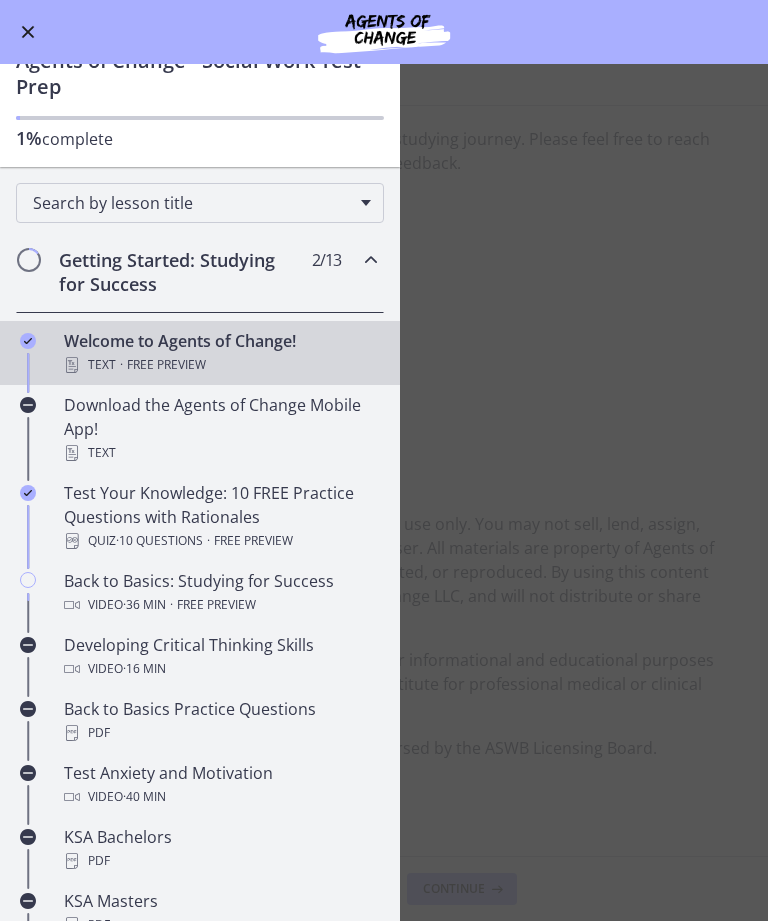 click on "·  10 Questions" at bounding box center (159, 541) 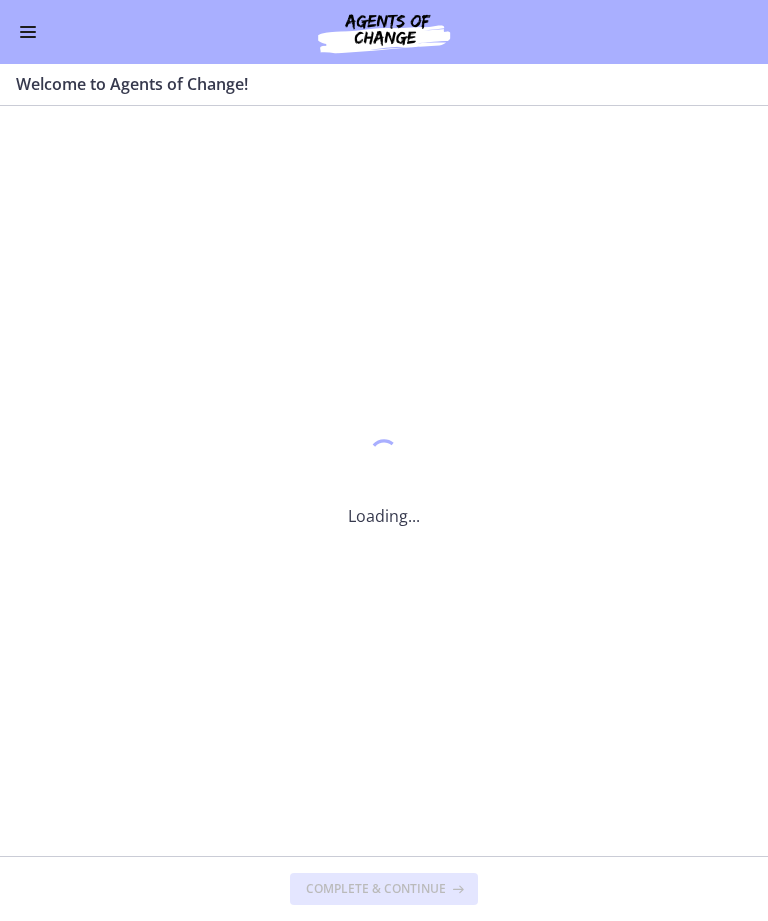 scroll, scrollTop: 0, scrollLeft: 0, axis: both 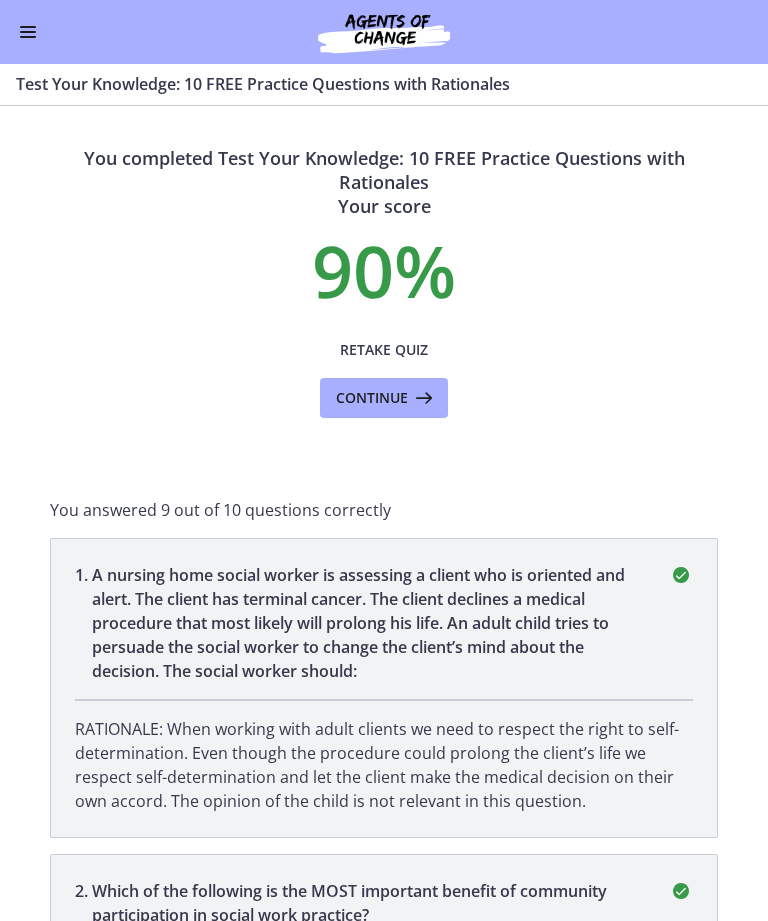 click on "Retake Quiz" at bounding box center [384, 350] 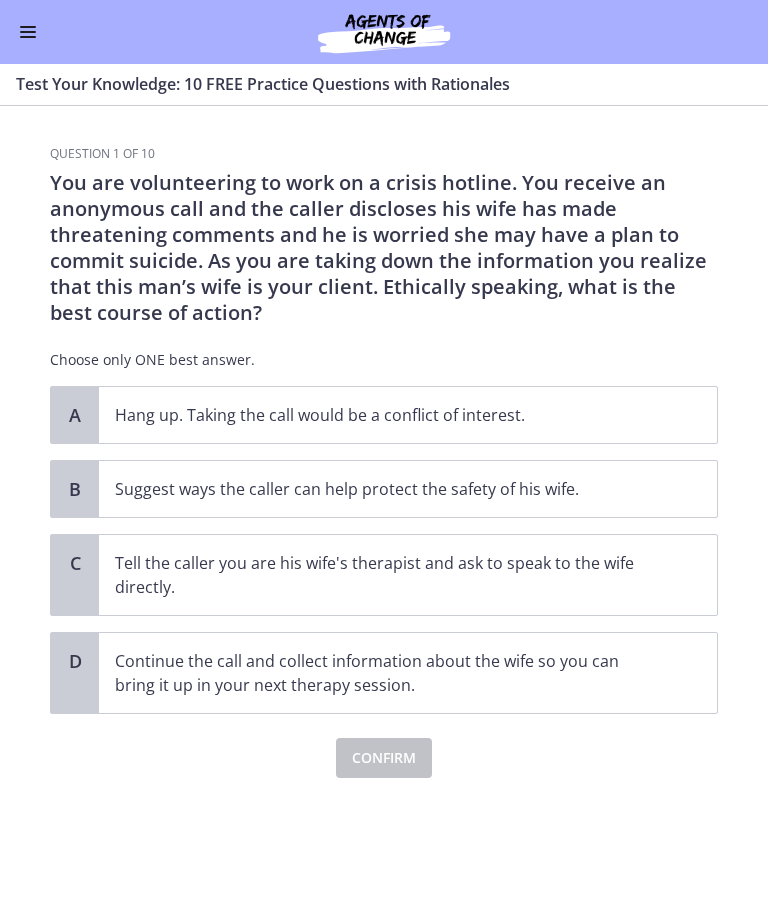 click on "Confirm" at bounding box center [384, 758] 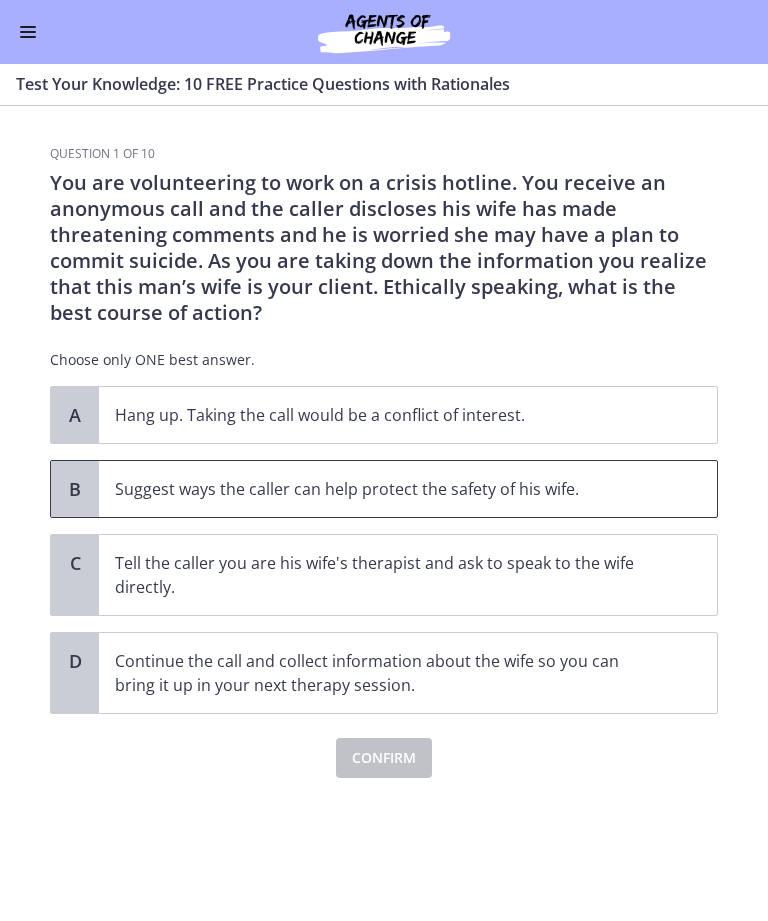 click on "Suggest ways the caller can help protect the safety of his wife." at bounding box center [388, 489] 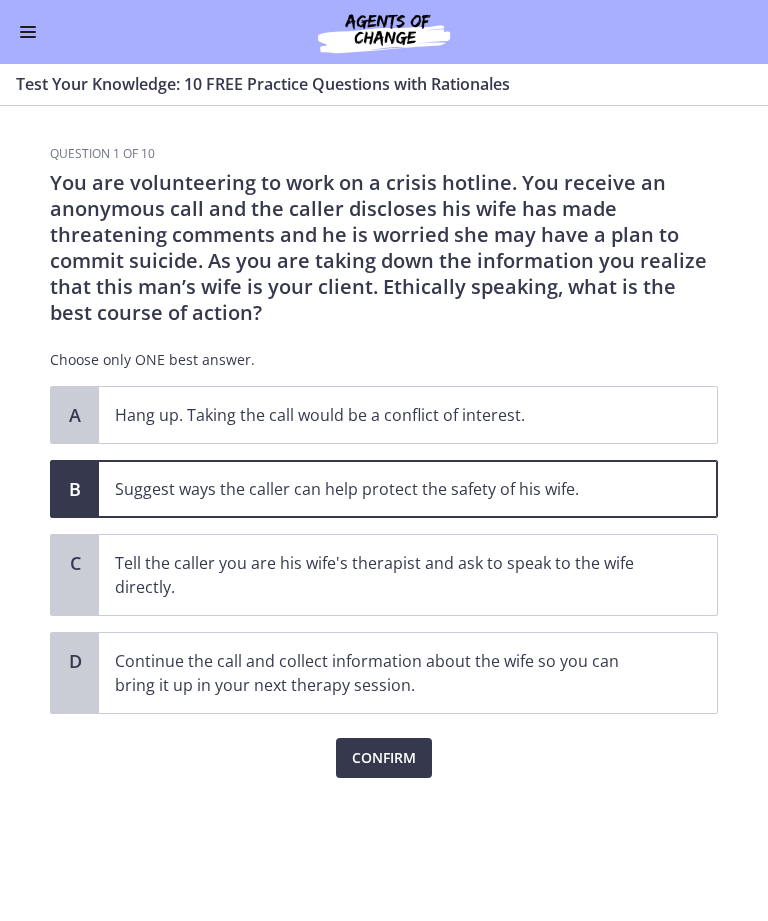 click on "Question   1   of   10
You are volunteering to work on a crisis hotline. You receive an anonymous call and the caller discloses his wife has made threatening comments and he is worried she may have a plan to commit suicide. As you are taking down the information you realize that this man’s wife is your client. Ethically speaking, what is the best course of action?
Choose only ONE best answer.
A
Hang up. Taking the call would be a conflict of interest.
B
Suggest ways the caller can help protect the safety of his wife.
C
Tell the caller you are his wife's therapist and ask to speak to the wife directly.
D" 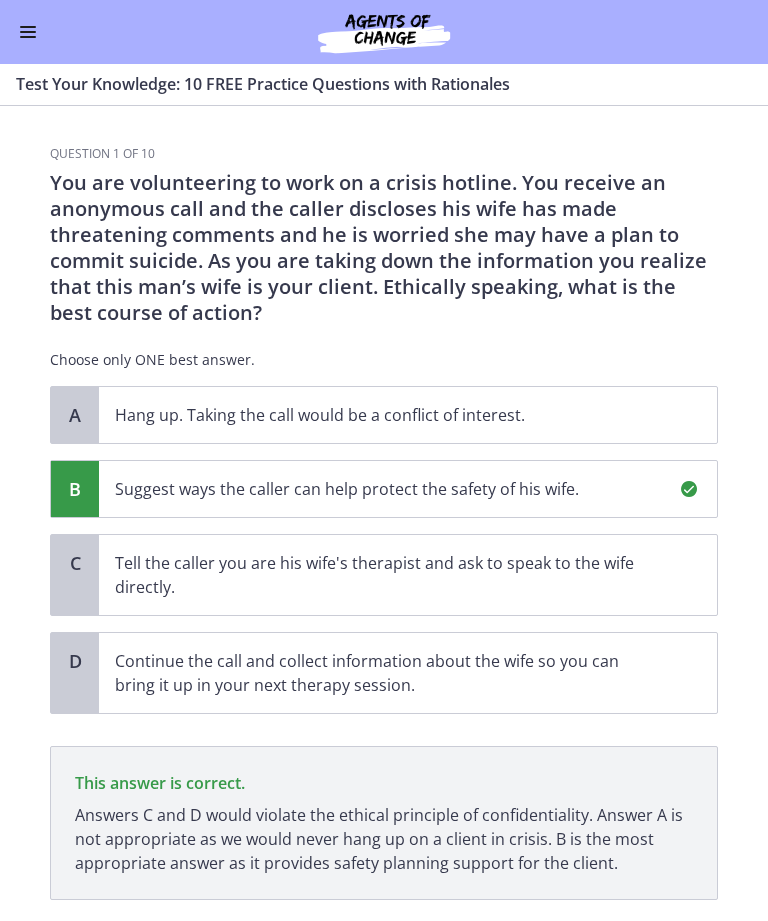 scroll, scrollTop: 127, scrollLeft: 0, axis: vertical 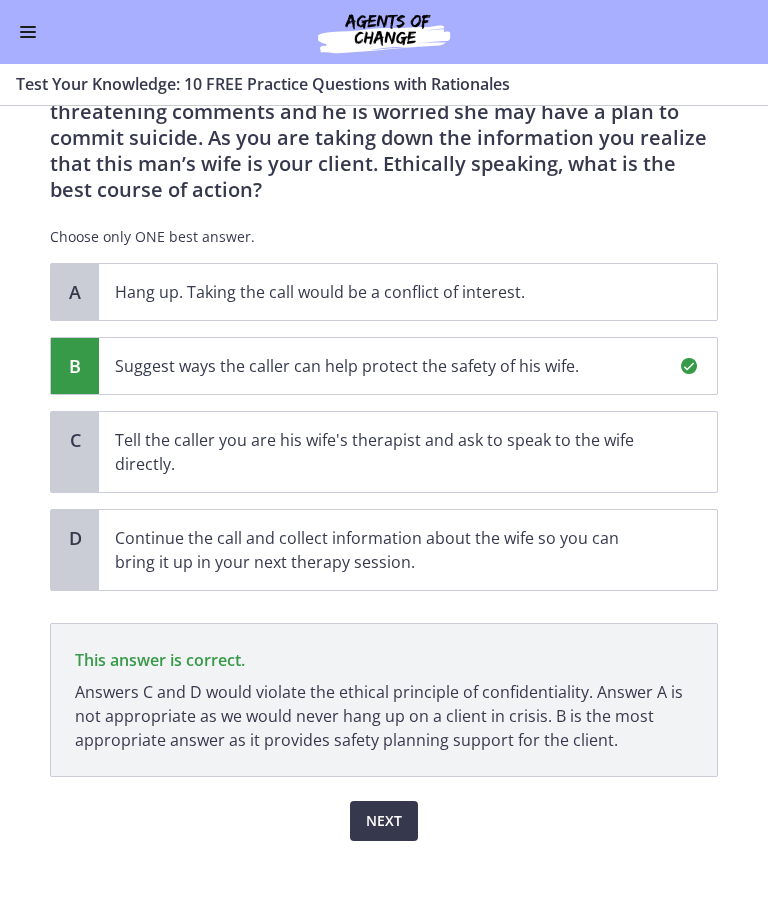 click on "Next" at bounding box center (384, 821) 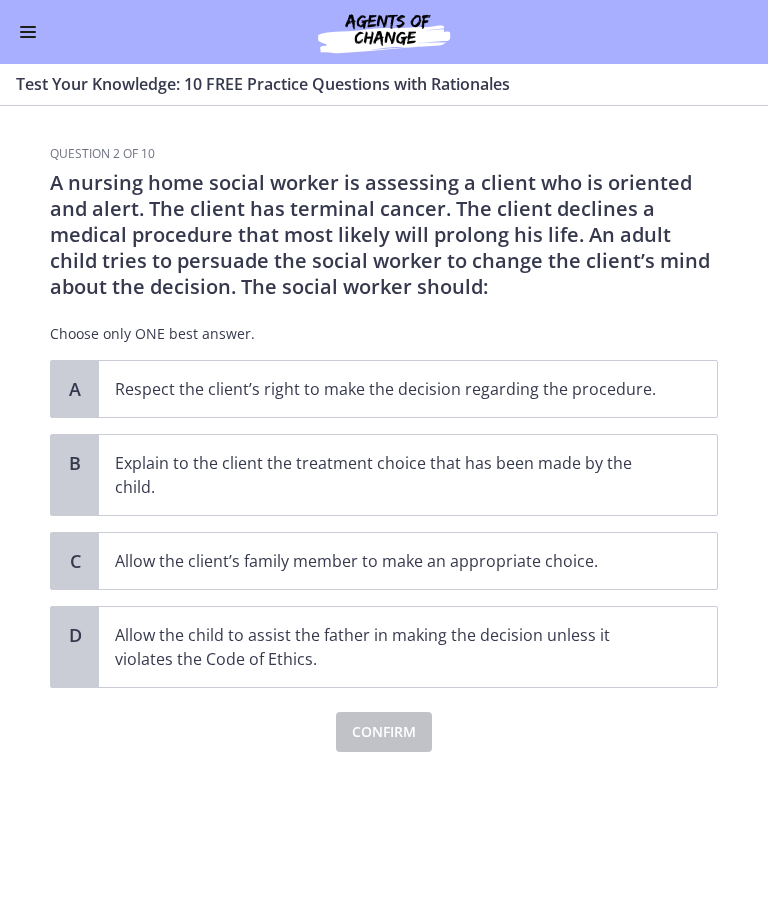 scroll, scrollTop: 0, scrollLeft: 0, axis: both 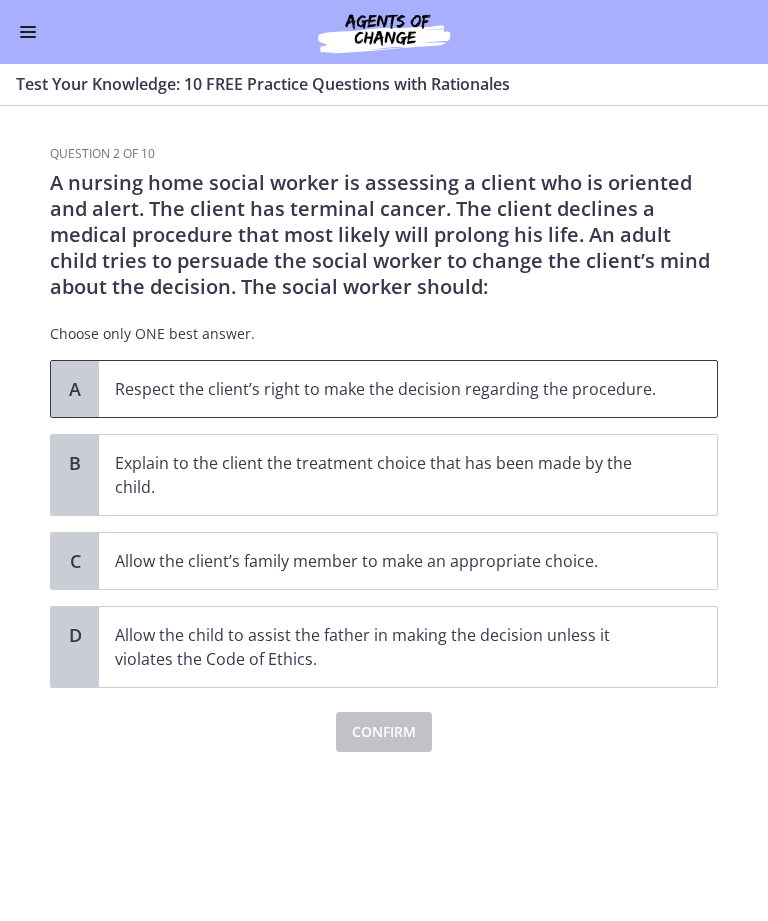 click on "Respect the client’s right to make the decision regarding the procedure." at bounding box center (388, 389) 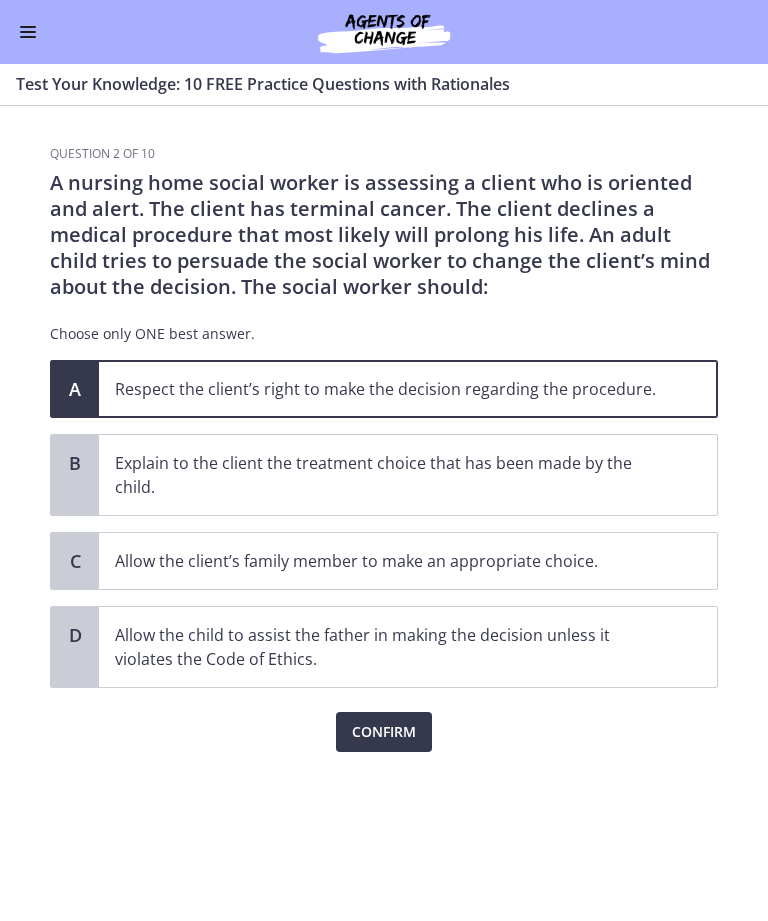 click on "Confirm" at bounding box center (384, 732) 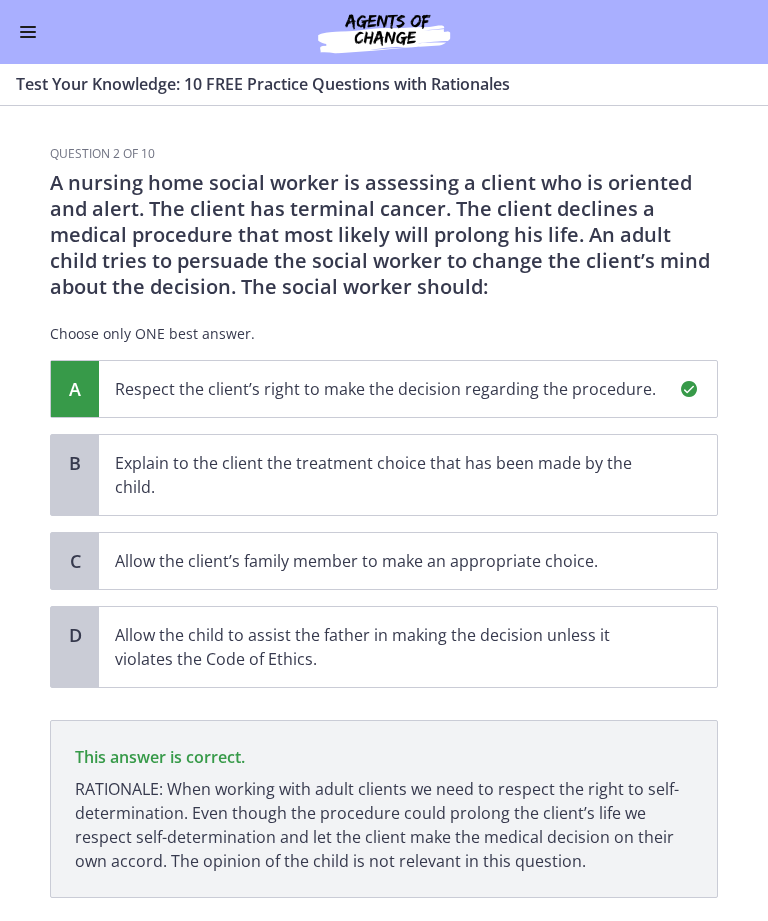 scroll, scrollTop: 125, scrollLeft: 0, axis: vertical 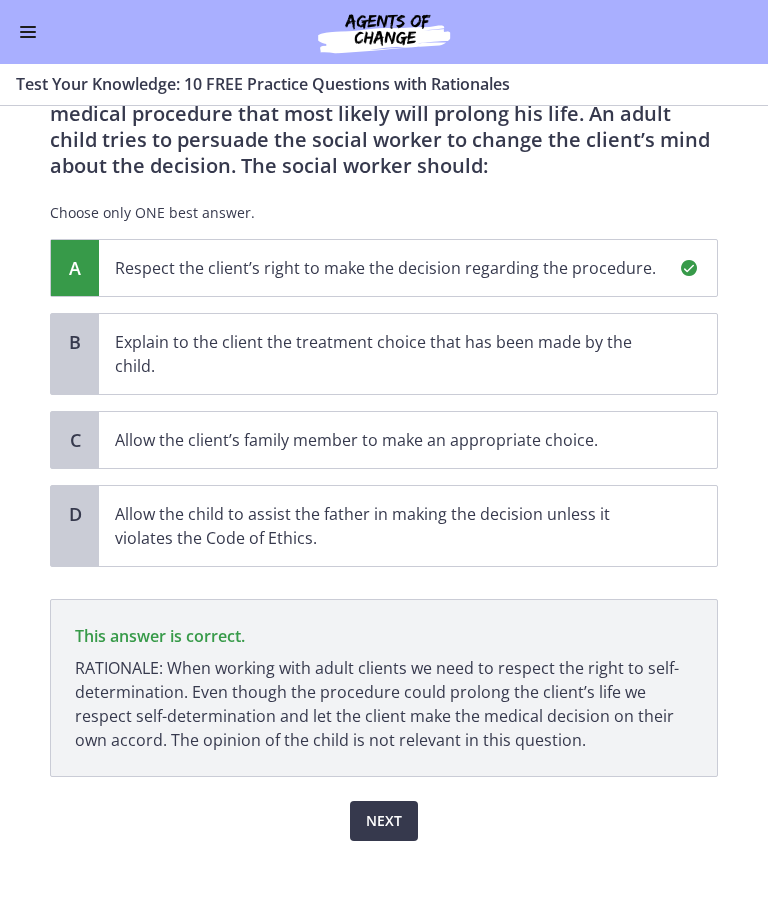 click on "Next" at bounding box center (384, 821) 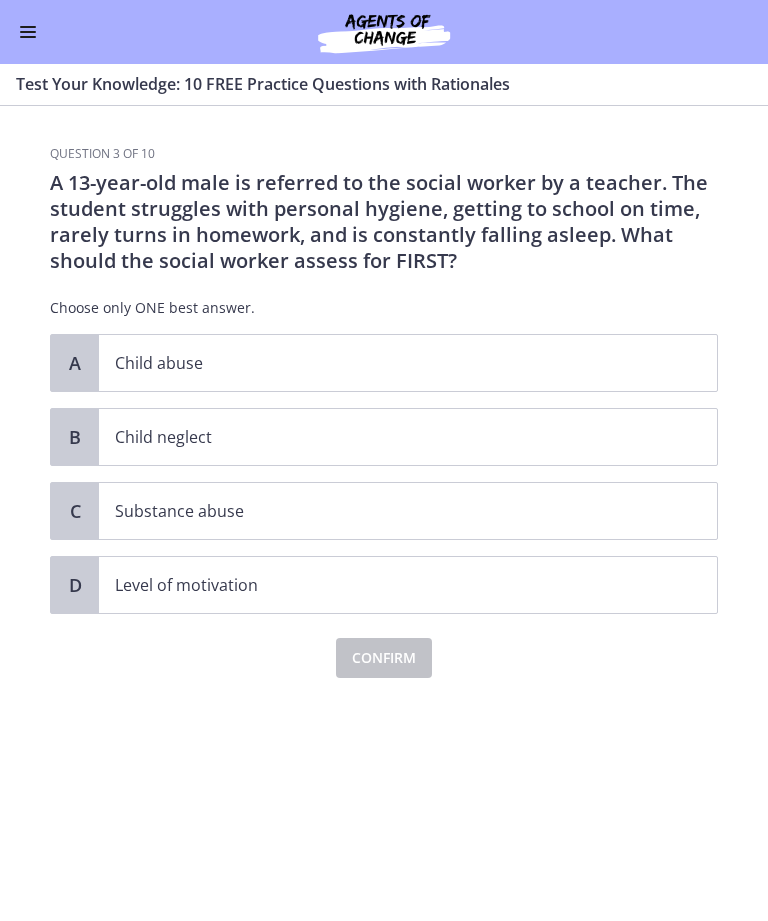 scroll, scrollTop: 0, scrollLeft: 0, axis: both 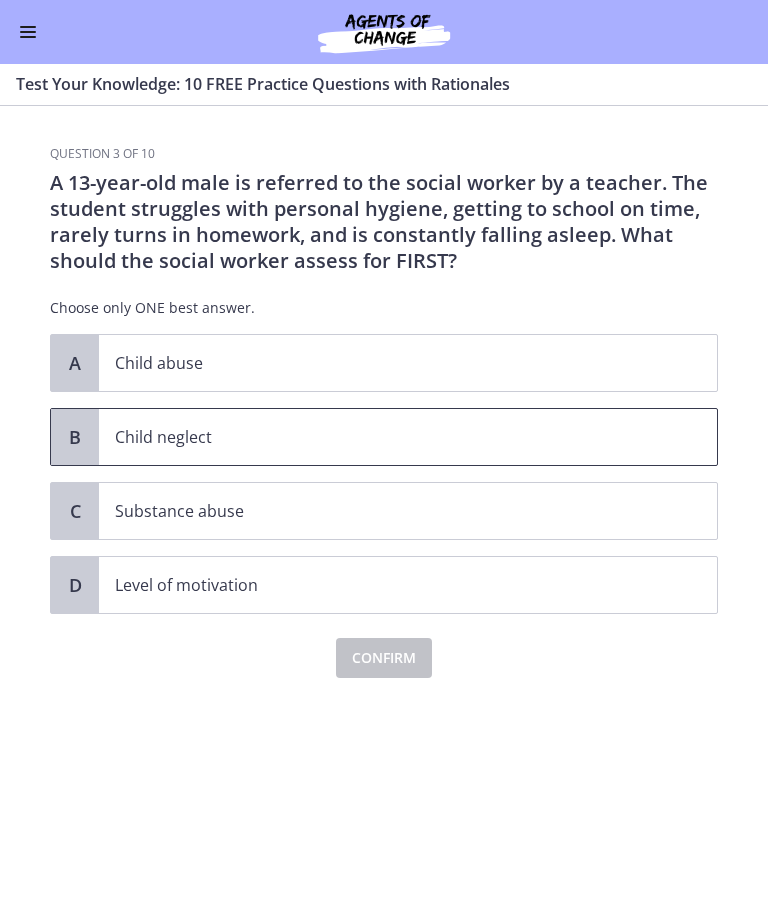 click on "Child neglect" at bounding box center [388, 437] 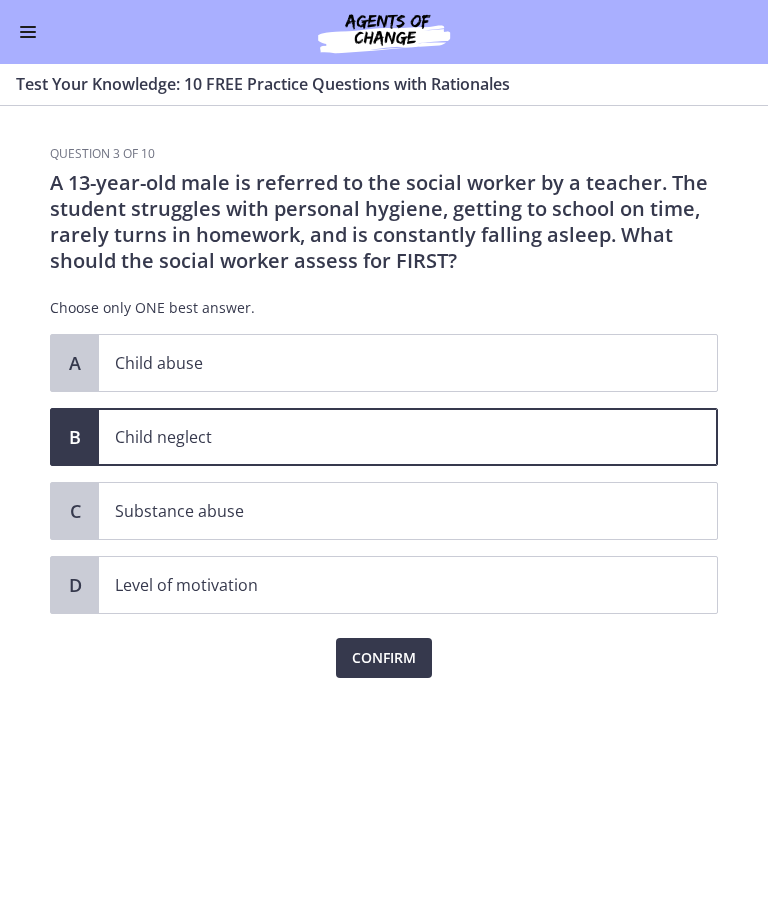 click on "Confirm" at bounding box center [384, 658] 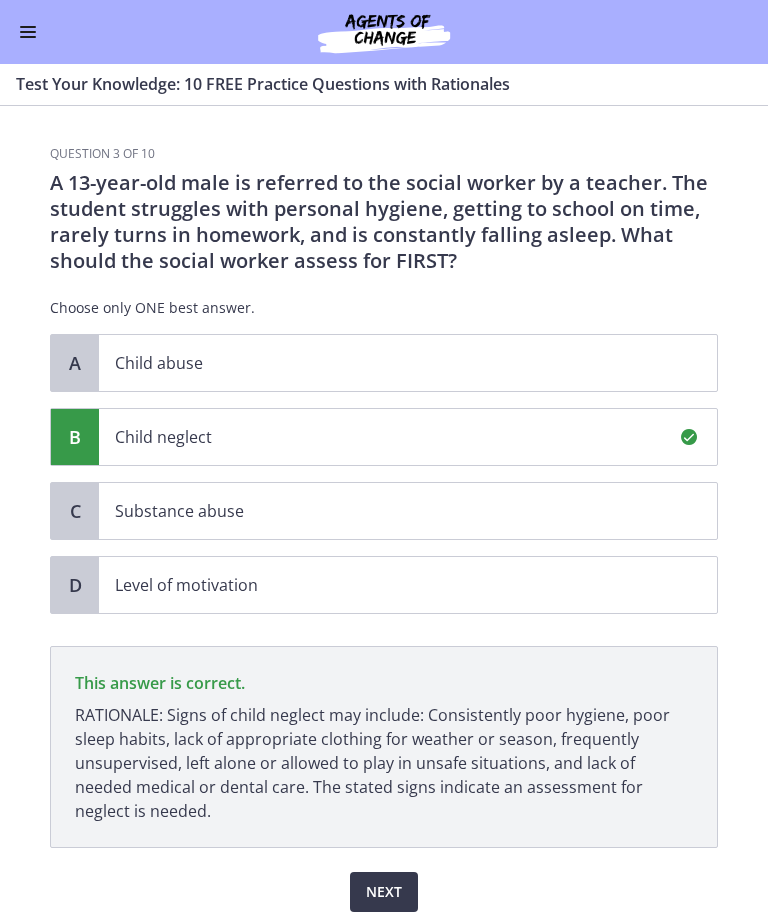 scroll, scrollTop: 75, scrollLeft: 0, axis: vertical 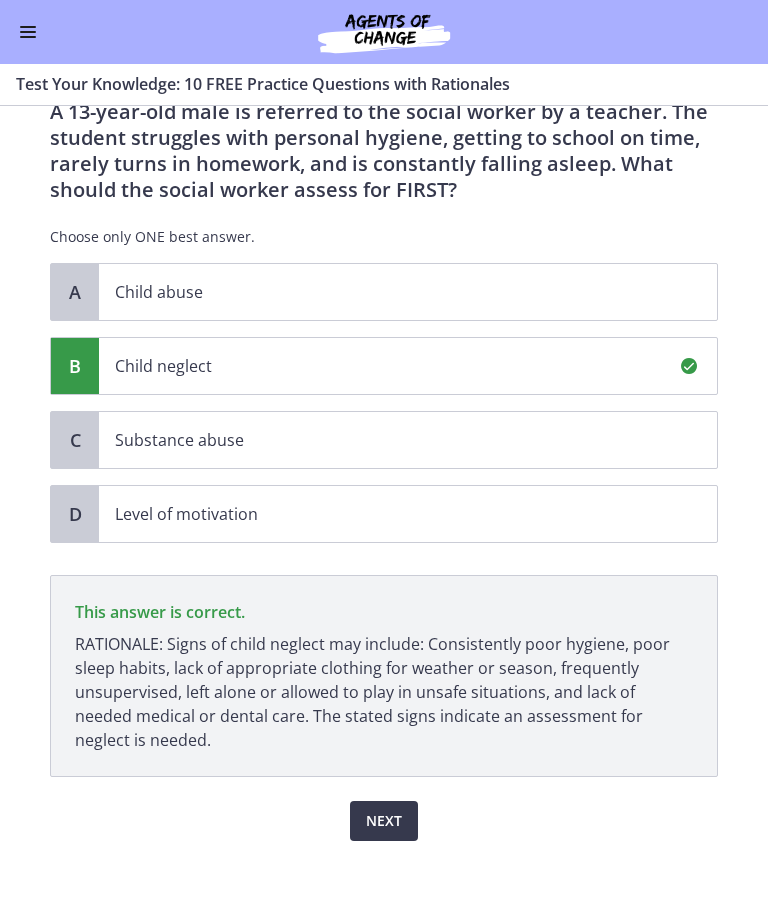 click on "Next" at bounding box center (384, 821) 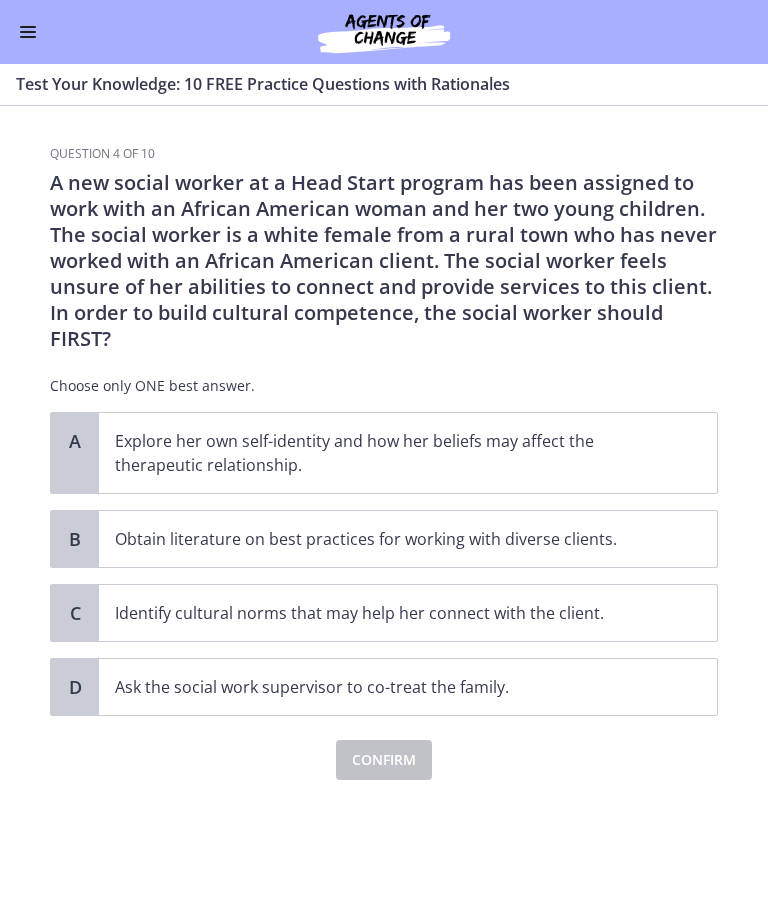 scroll, scrollTop: 0, scrollLeft: 0, axis: both 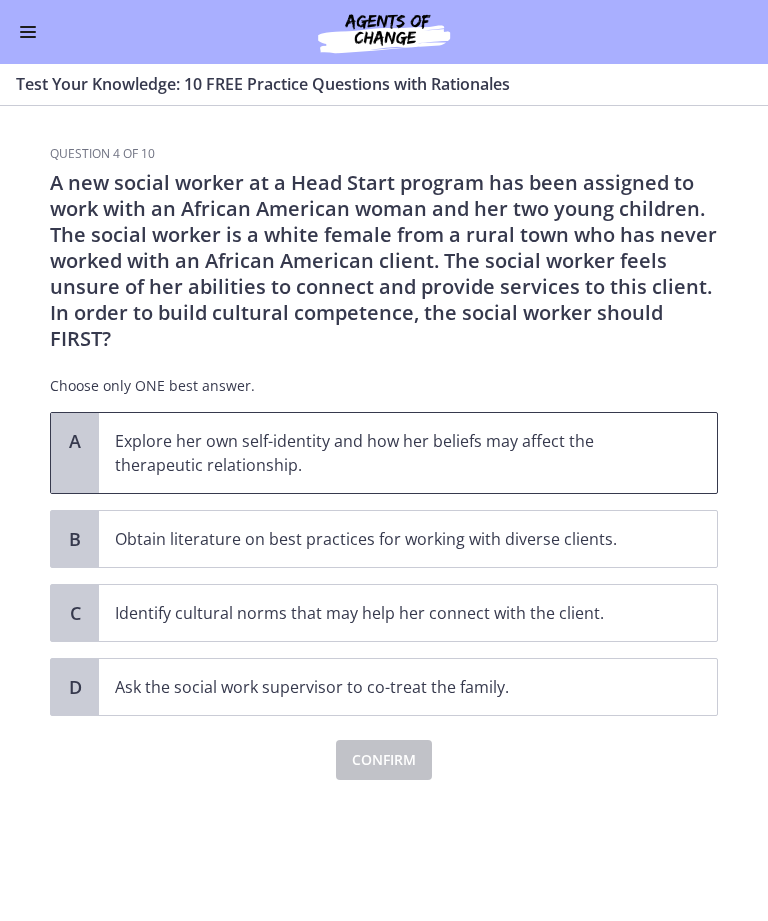 click on "Explore her own self-identity and how her beliefs may affect the therapeutic relationship." at bounding box center (388, 453) 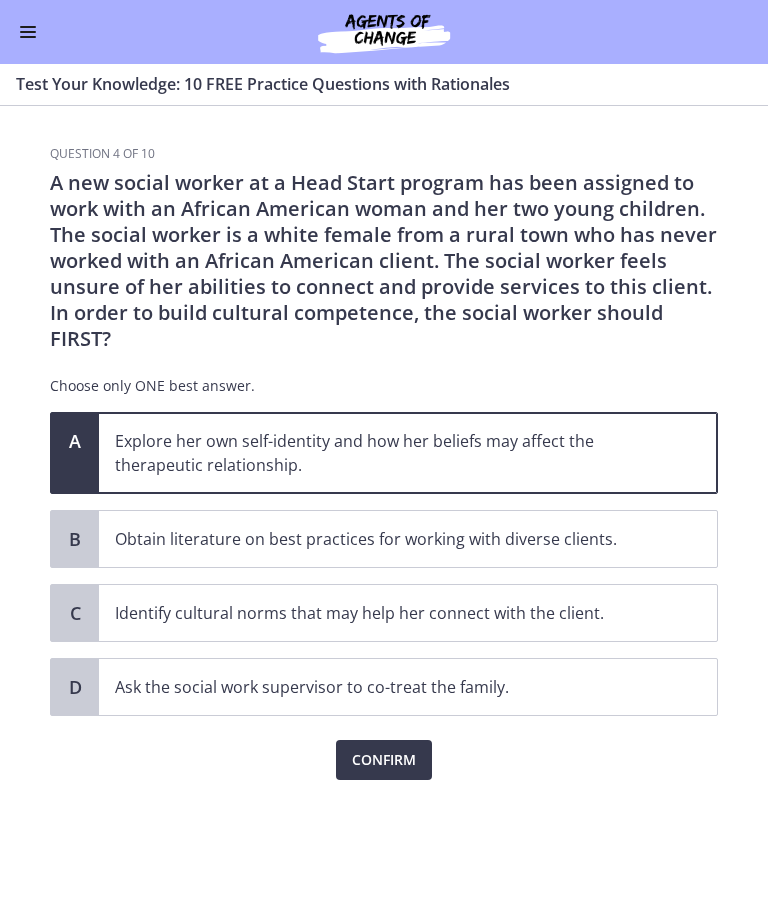 click on "Confirm" at bounding box center (384, 748) 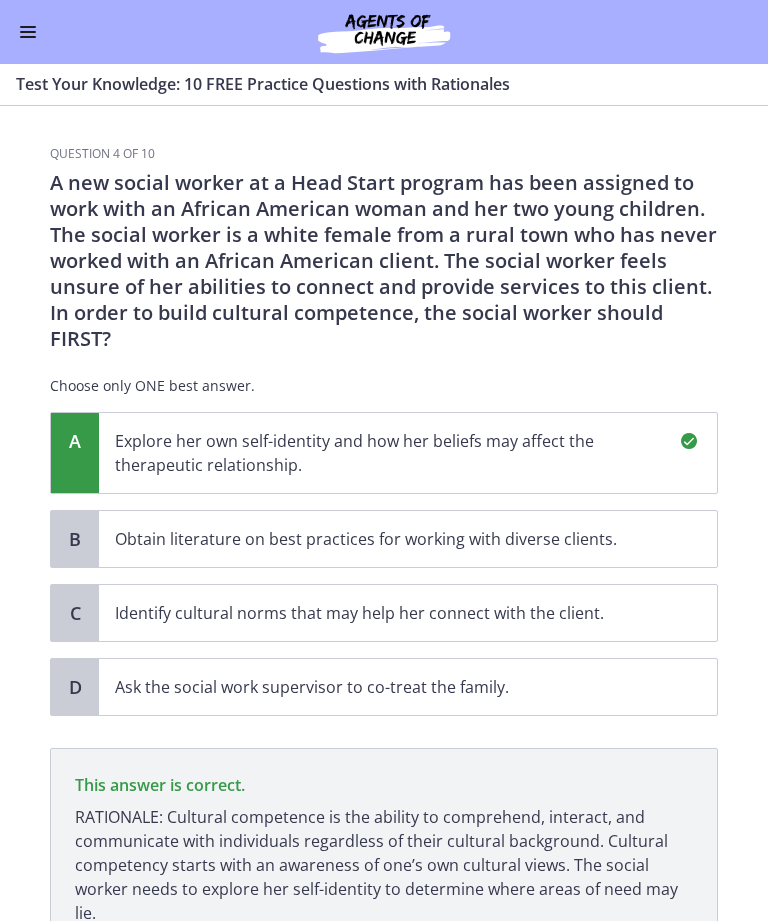 scroll, scrollTop: 177, scrollLeft: 0, axis: vertical 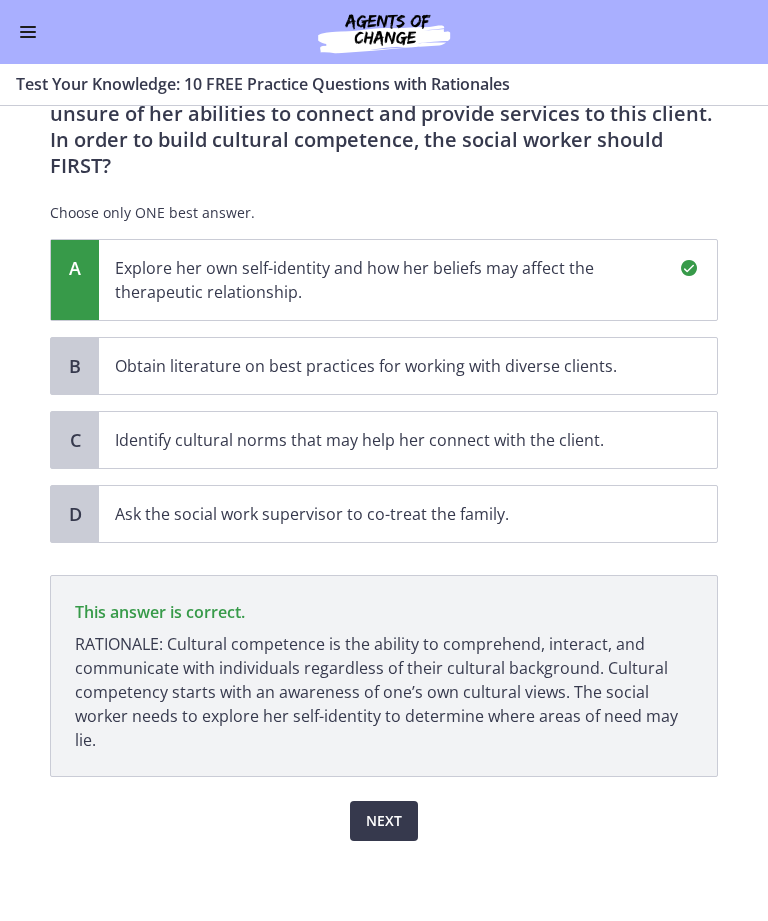 click on "Next" at bounding box center [384, 821] 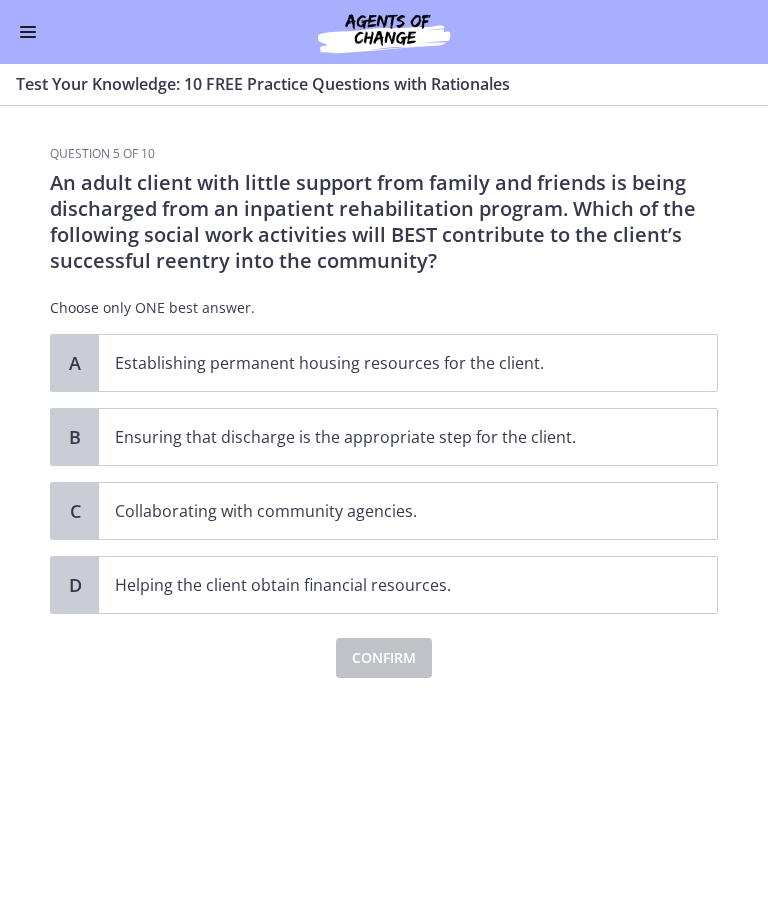 scroll, scrollTop: 0, scrollLeft: 0, axis: both 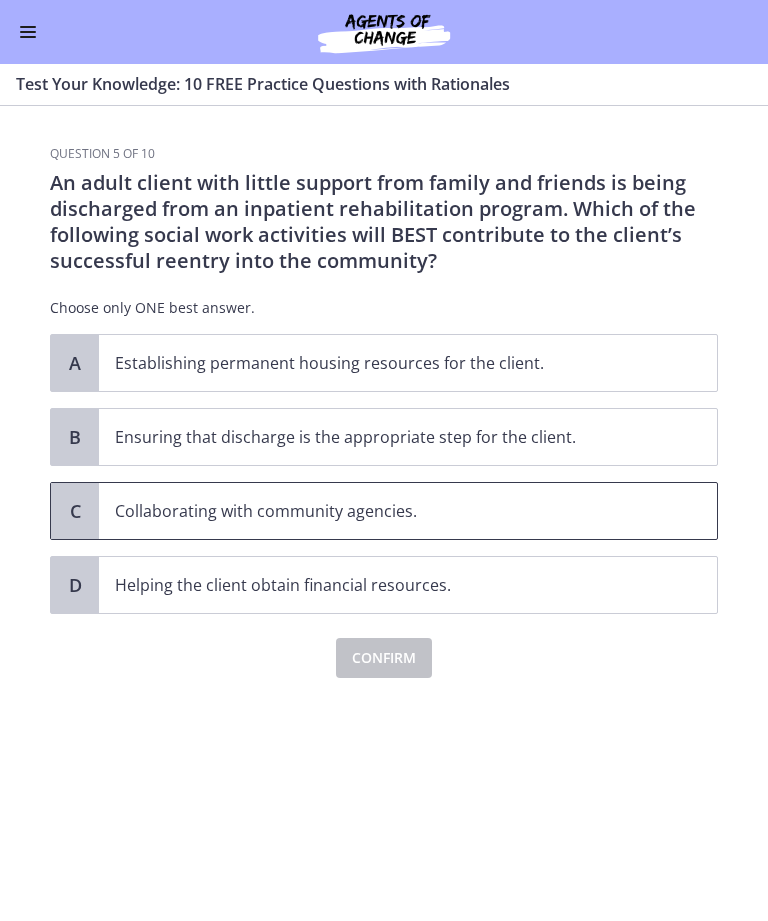 click on "Collaborating with community agencies." at bounding box center (388, 511) 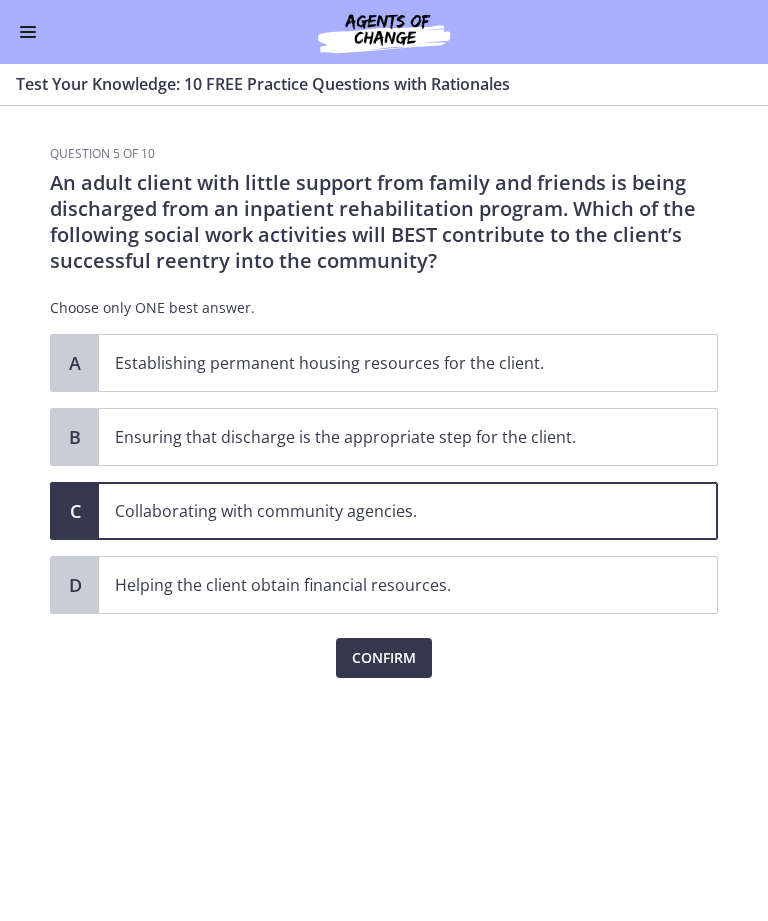 click on "Confirm" at bounding box center (384, 658) 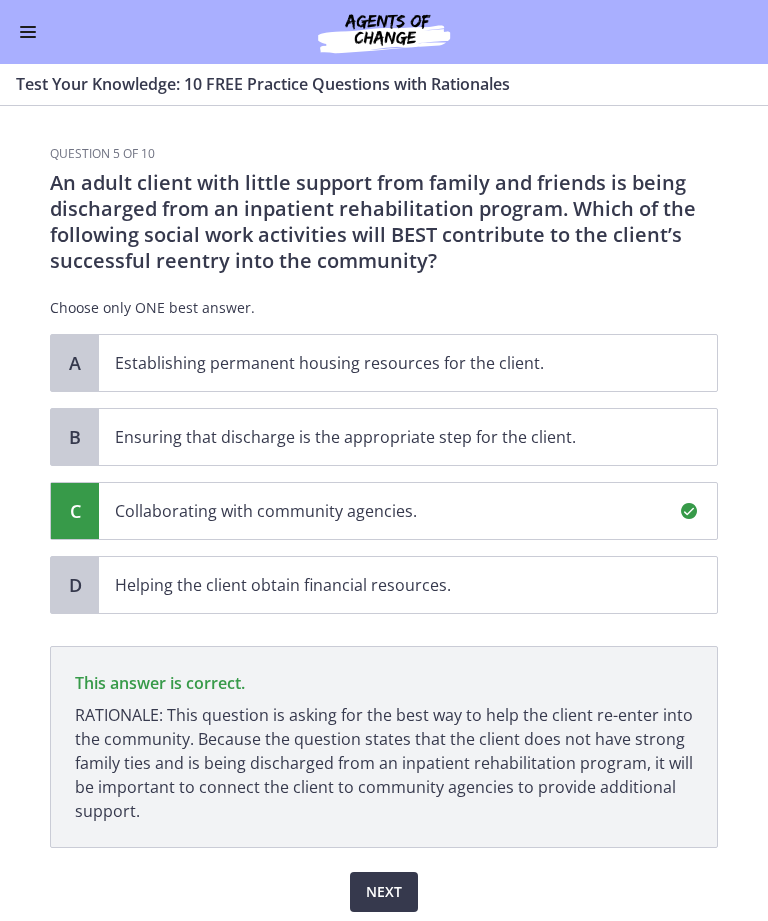 scroll, scrollTop: 75, scrollLeft: 0, axis: vertical 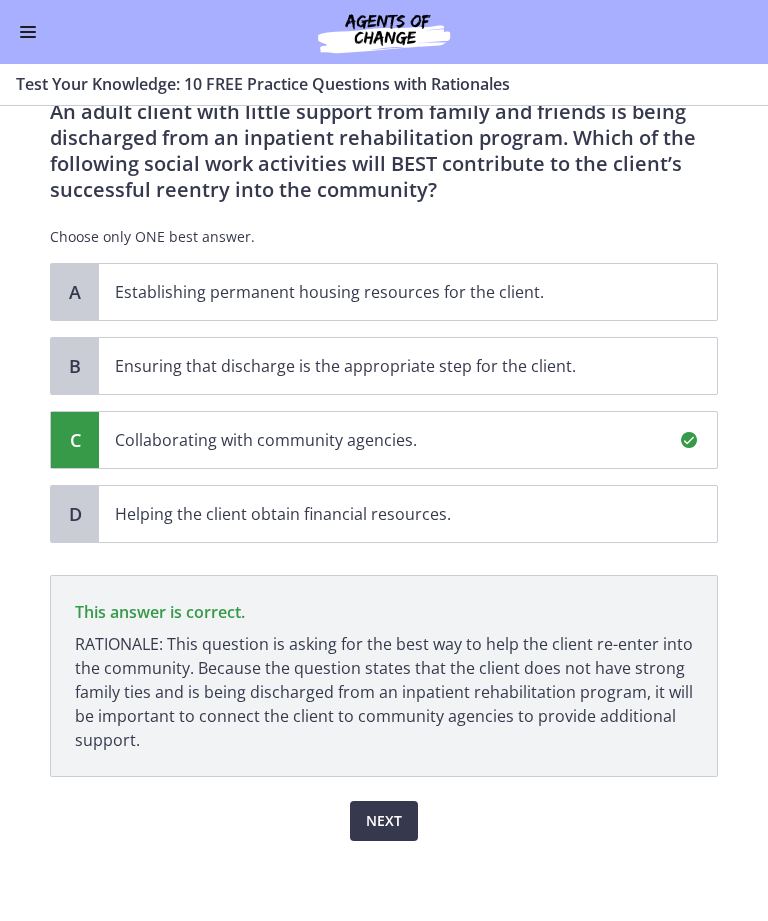 click on "Next" at bounding box center [384, 821] 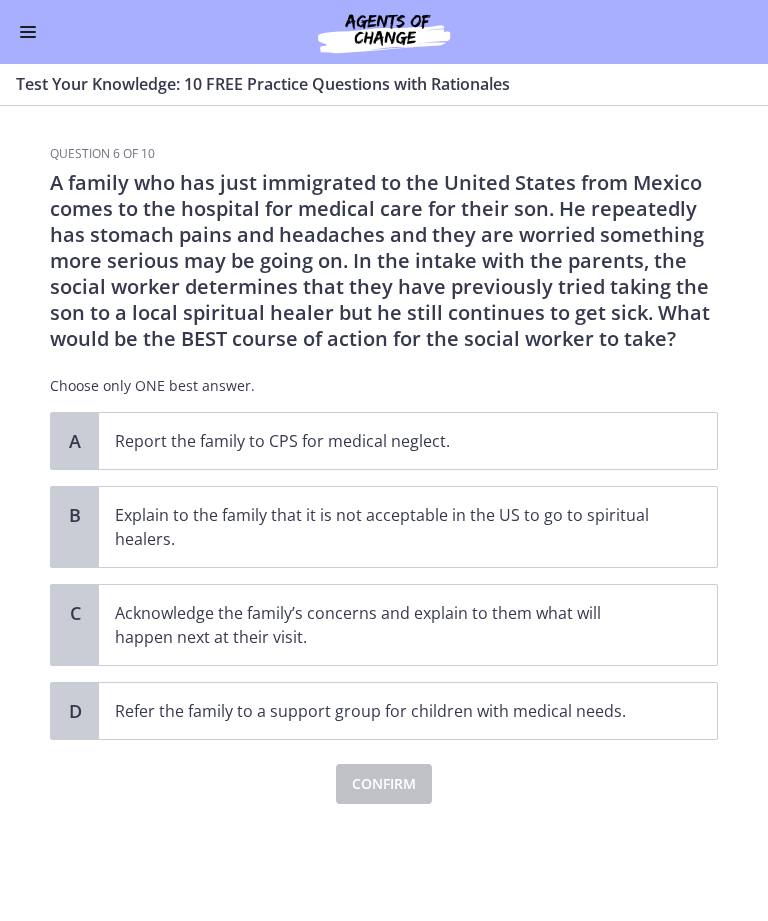 scroll, scrollTop: 0, scrollLeft: 0, axis: both 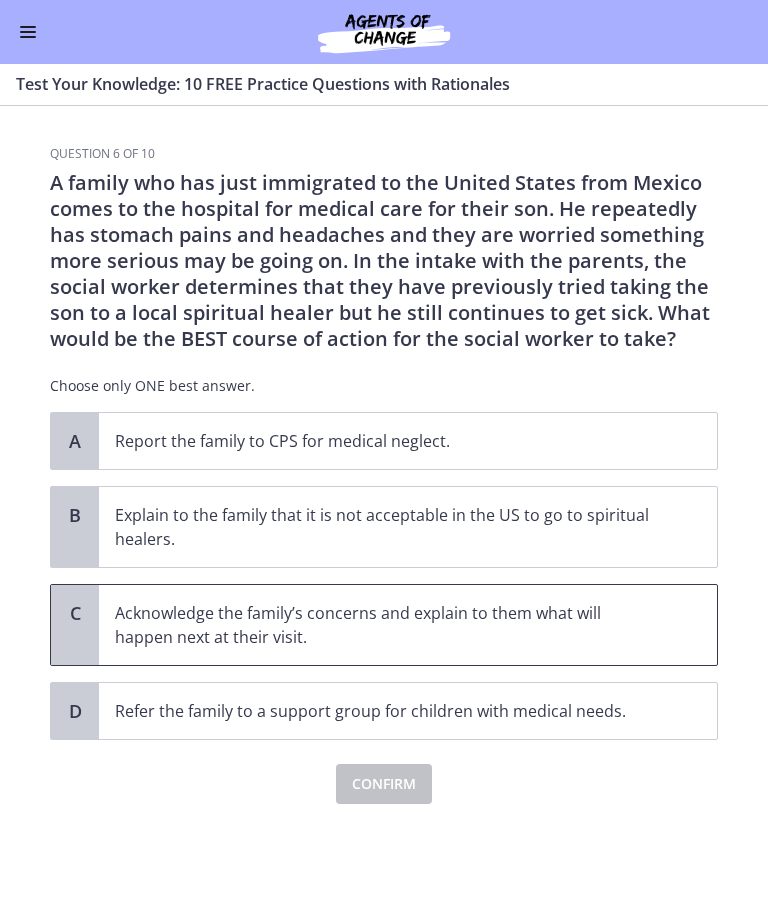 click on "Acknowledge the family’s concerns and explain to them what will happen next at their visit." at bounding box center (388, 625) 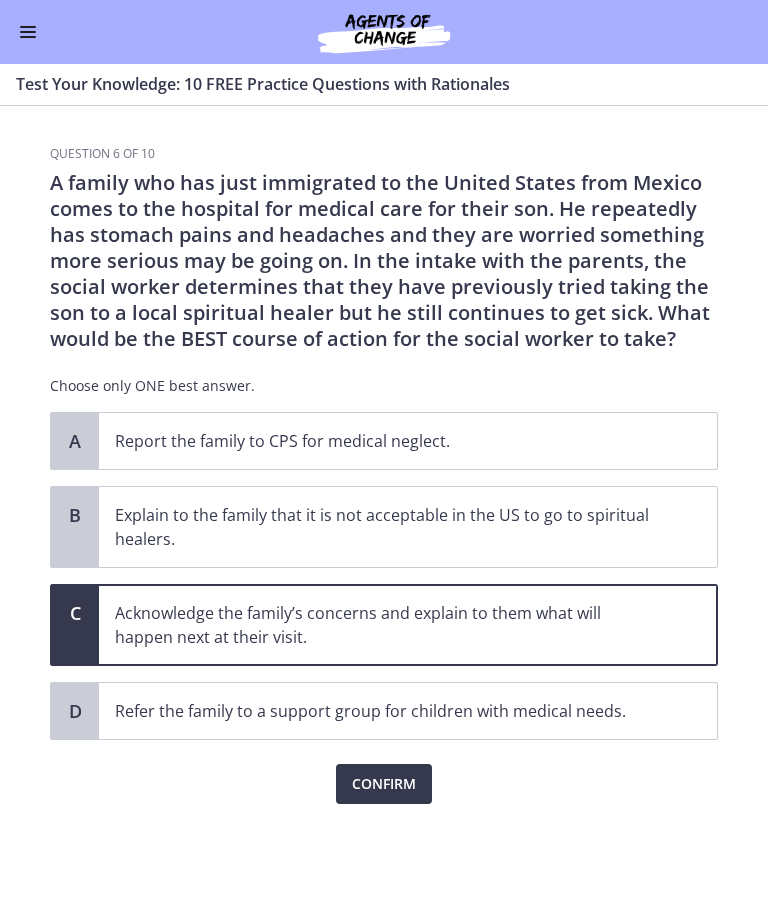 click on "Confirm" at bounding box center [384, 784] 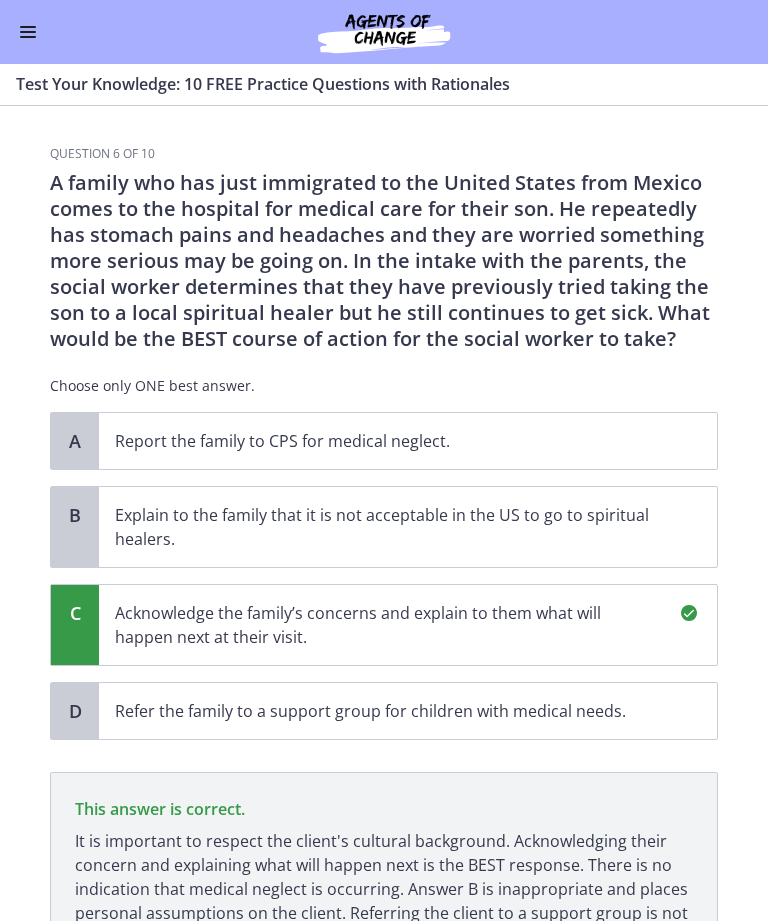 scroll, scrollTop: 201, scrollLeft: 0, axis: vertical 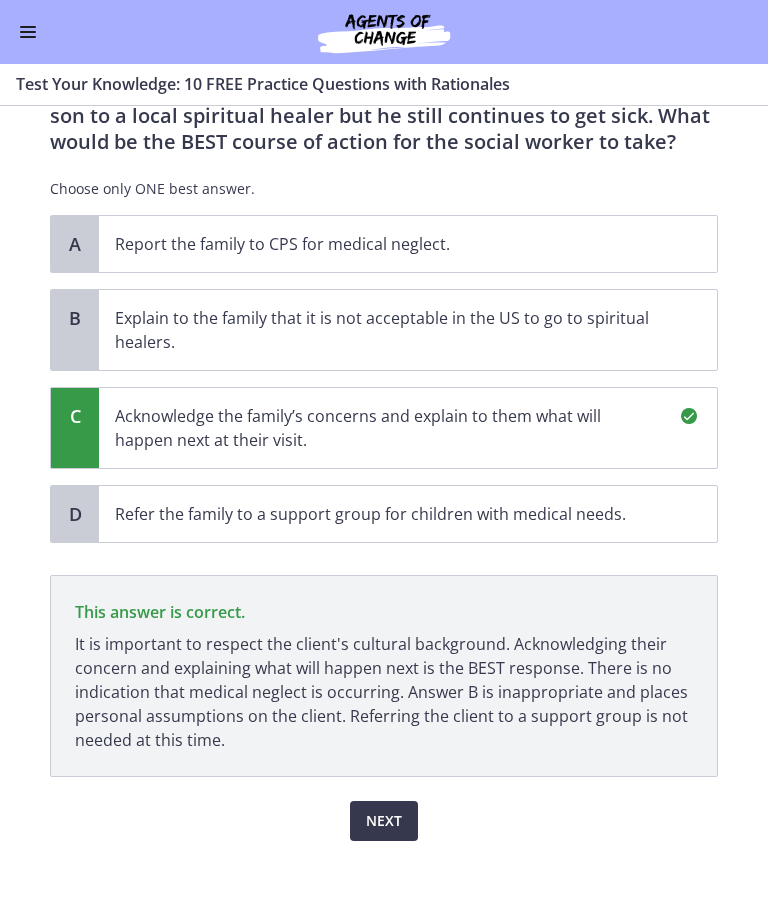 click on "Next" at bounding box center (384, 821) 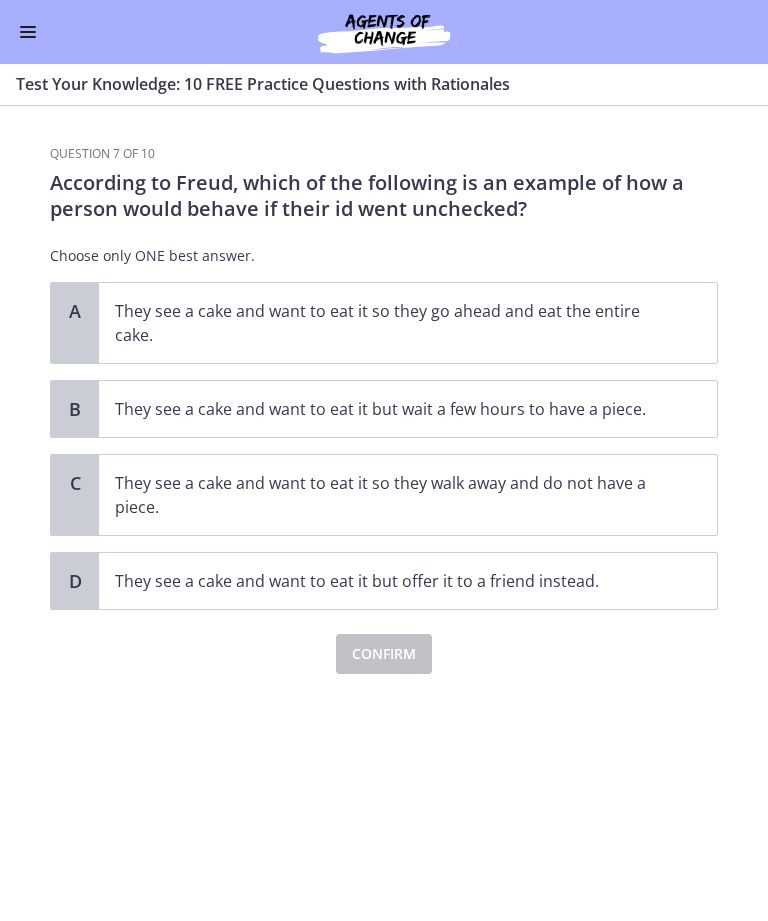 scroll, scrollTop: 0, scrollLeft: 0, axis: both 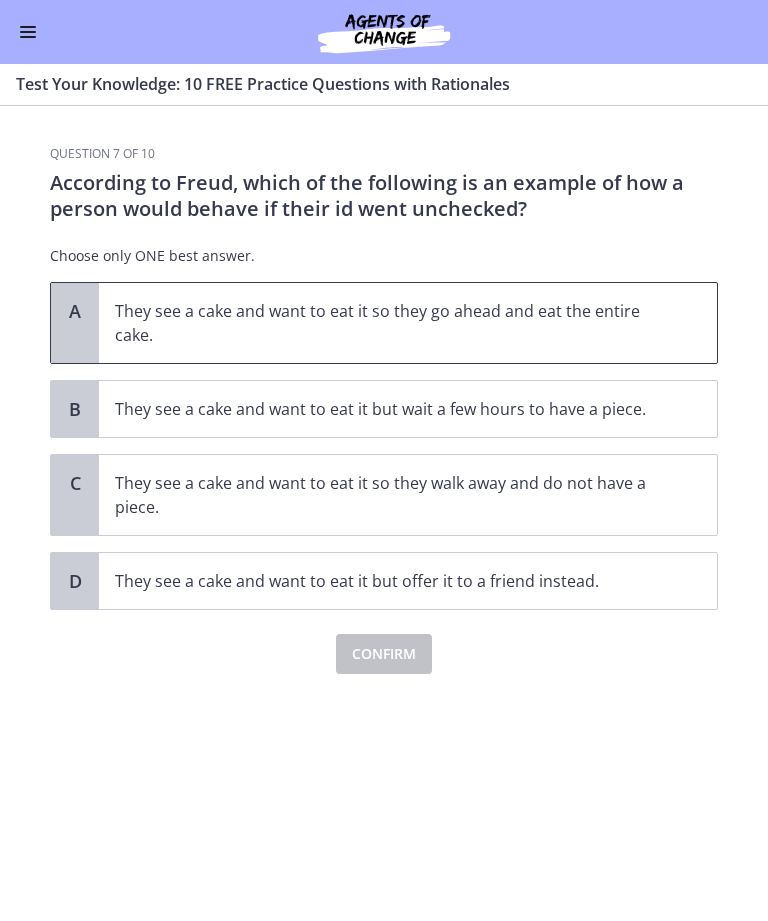 click on "They see a cake and want to eat it so they go ahead and eat the entire cake." at bounding box center (388, 323) 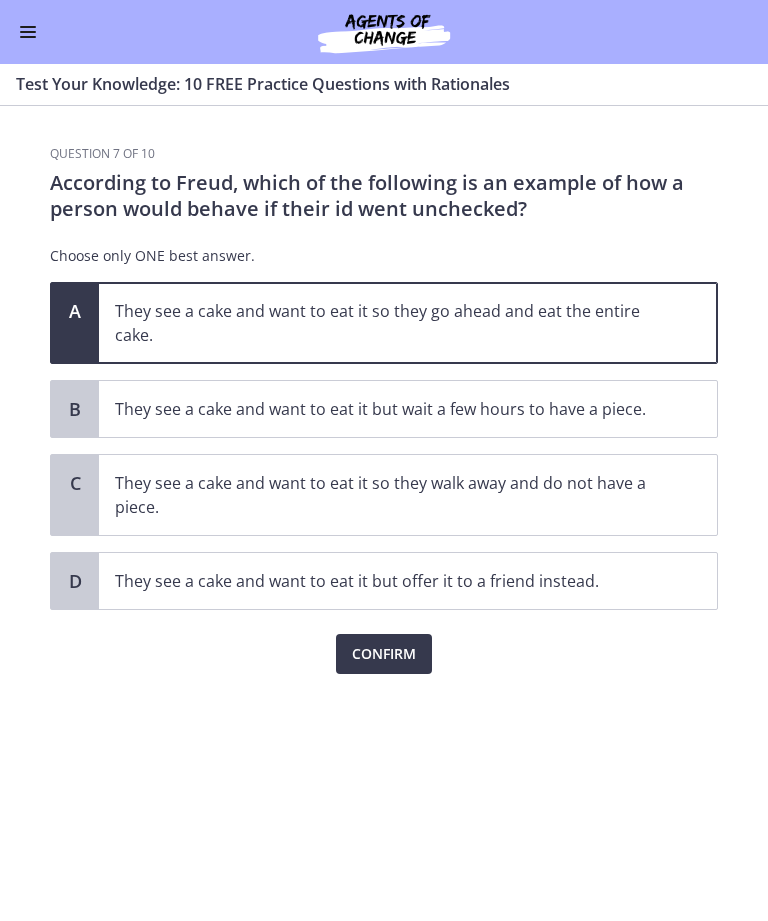 click on "Confirm" at bounding box center (384, 654) 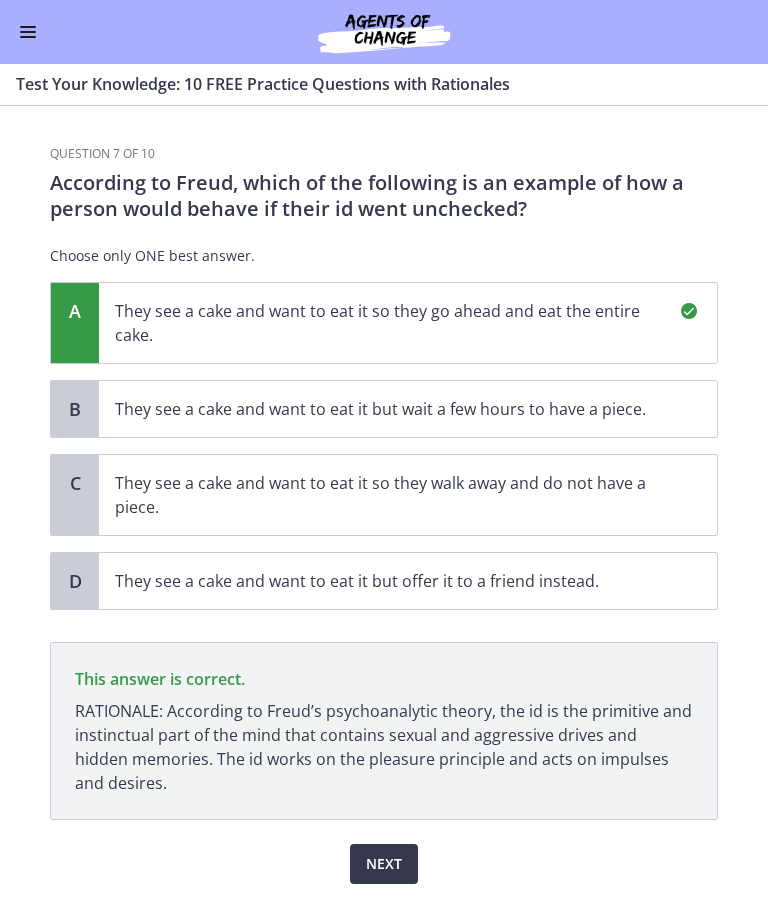 scroll, scrollTop: 47, scrollLeft: 0, axis: vertical 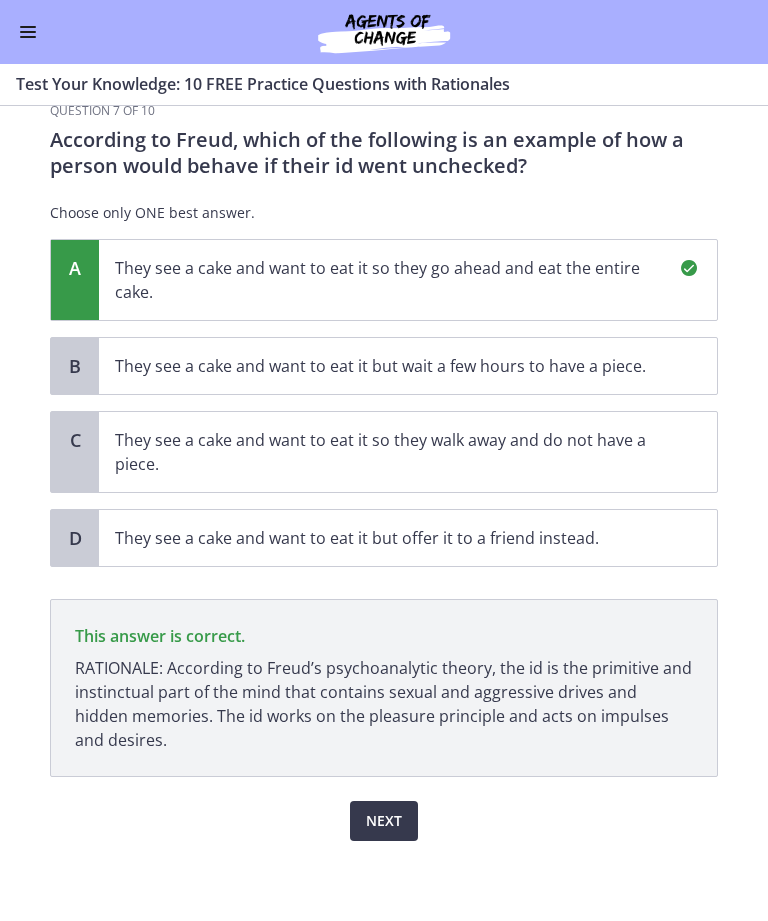 click on "Next" at bounding box center [384, 821] 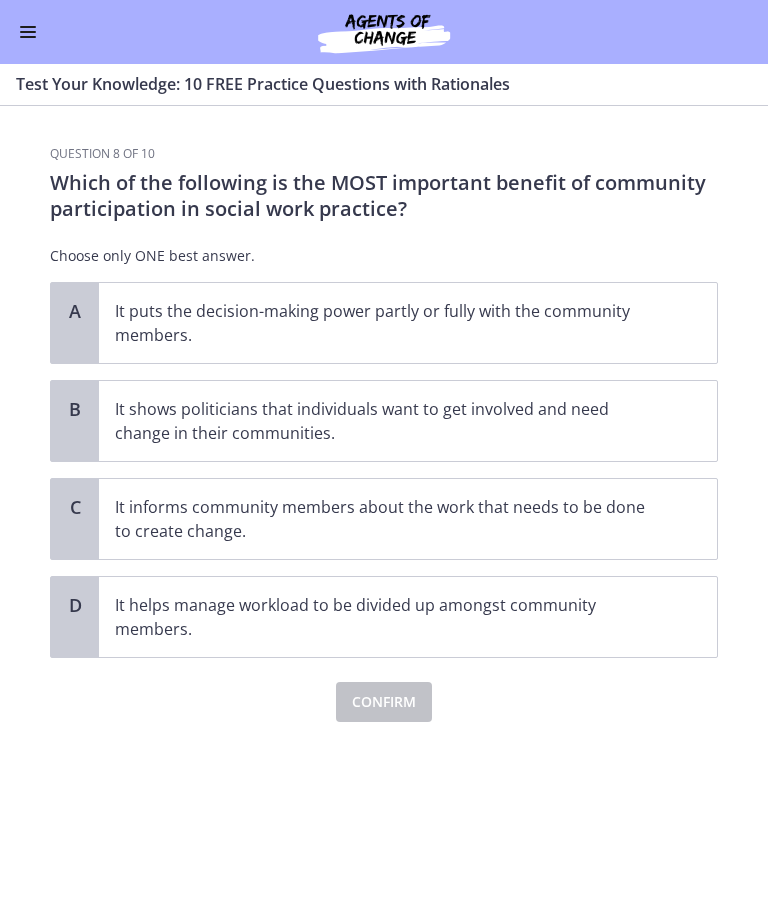 scroll, scrollTop: 0, scrollLeft: 0, axis: both 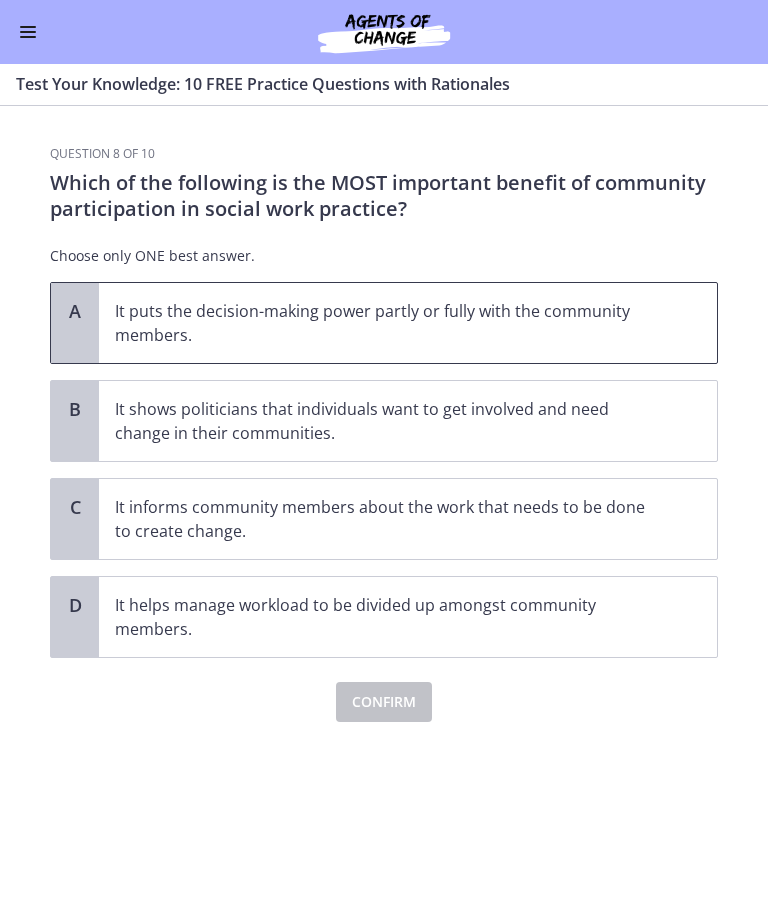 click on "It puts the decision-making power partly or fully with the community members." at bounding box center [388, 323] 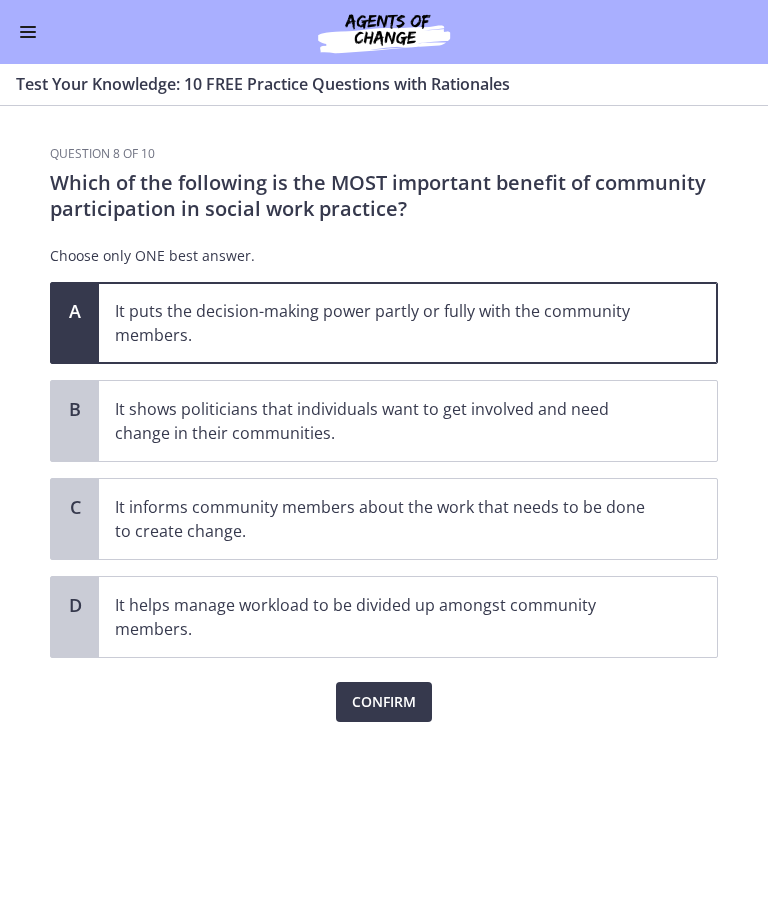 click on "Confirm" at bounding box center [384, 702] 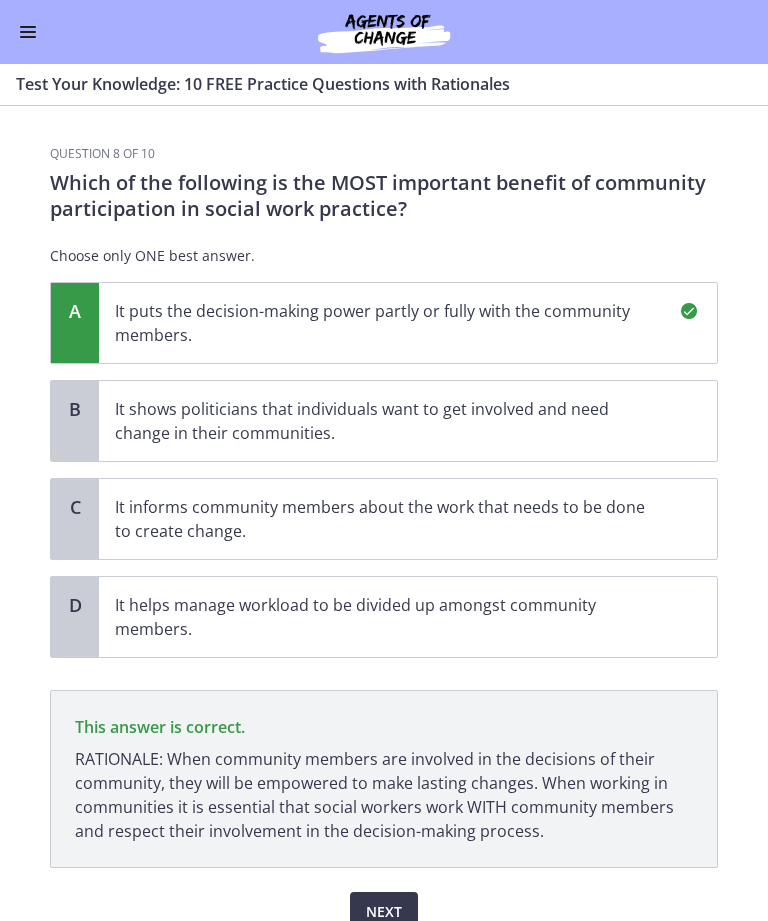 scroll, scrollTop: 95, scrollLeft: 0, axis: vertical 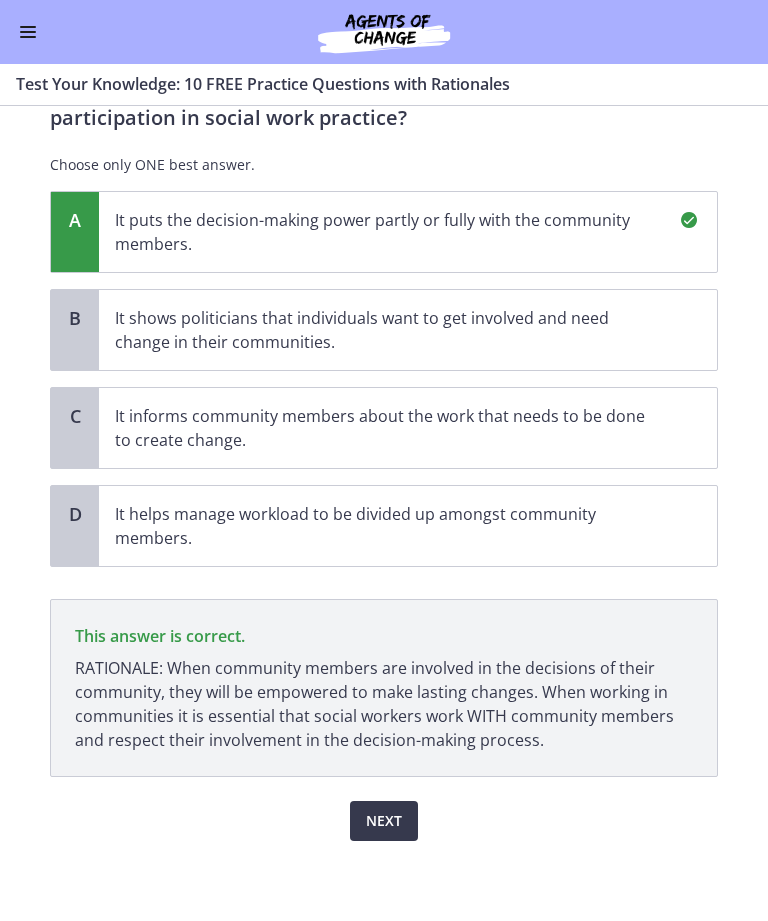 click on "Next" at bounding box center [384, 821] 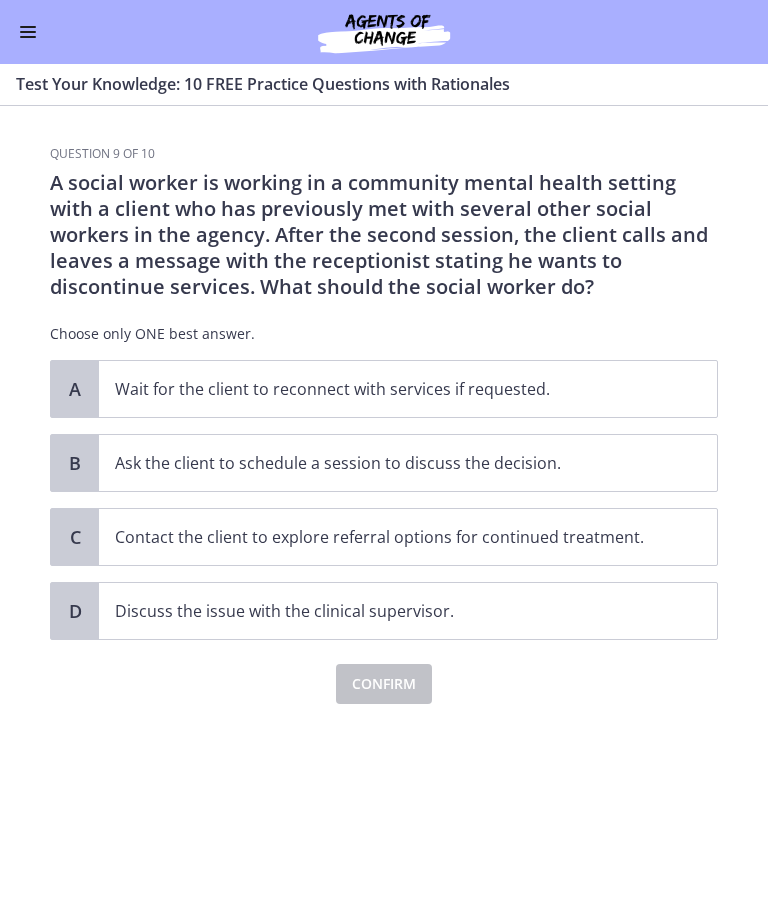 scroll, scrollTop: 0, scrollLeft: 0, axis: both 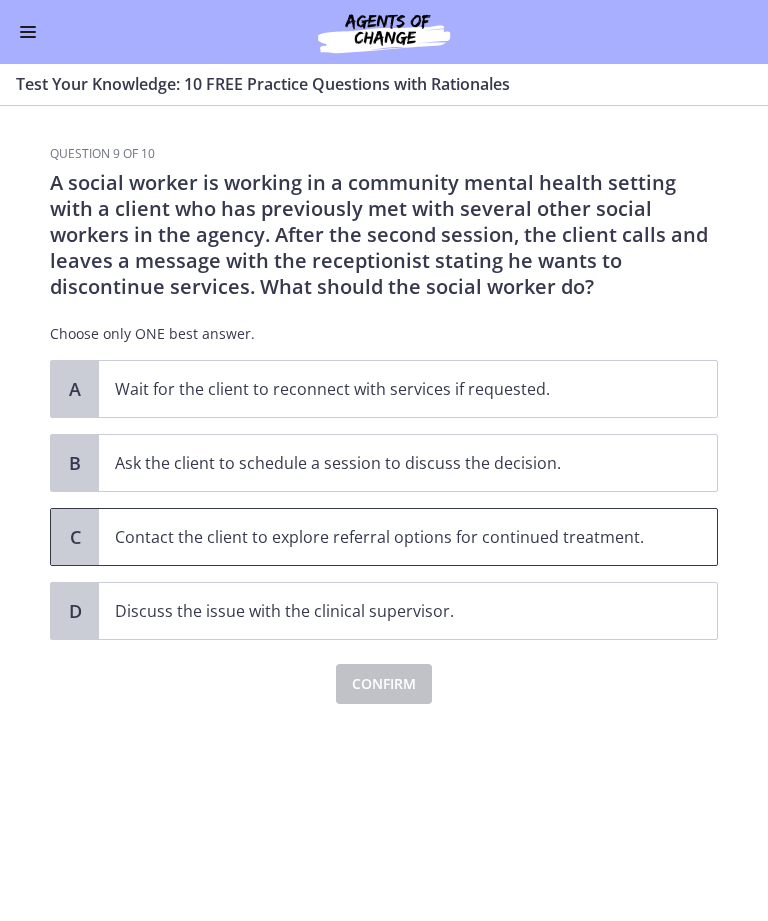 click on "Contact the client to explore referral options for continued treatment." at bounding box center (408, 537) 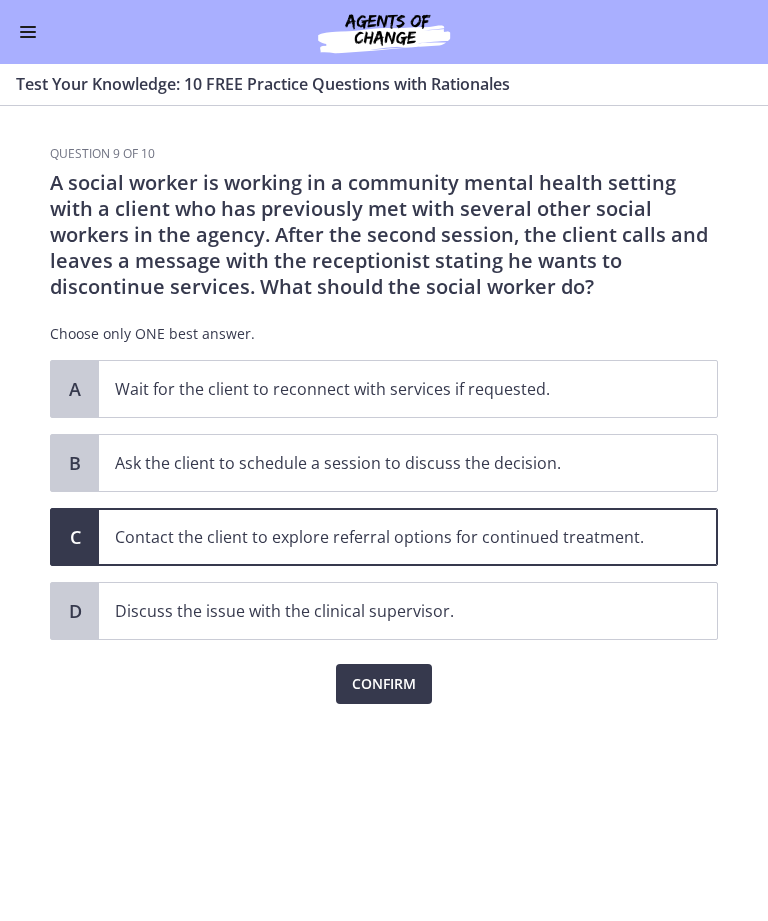 click on "Confirm" at bounding box center (384, 684) 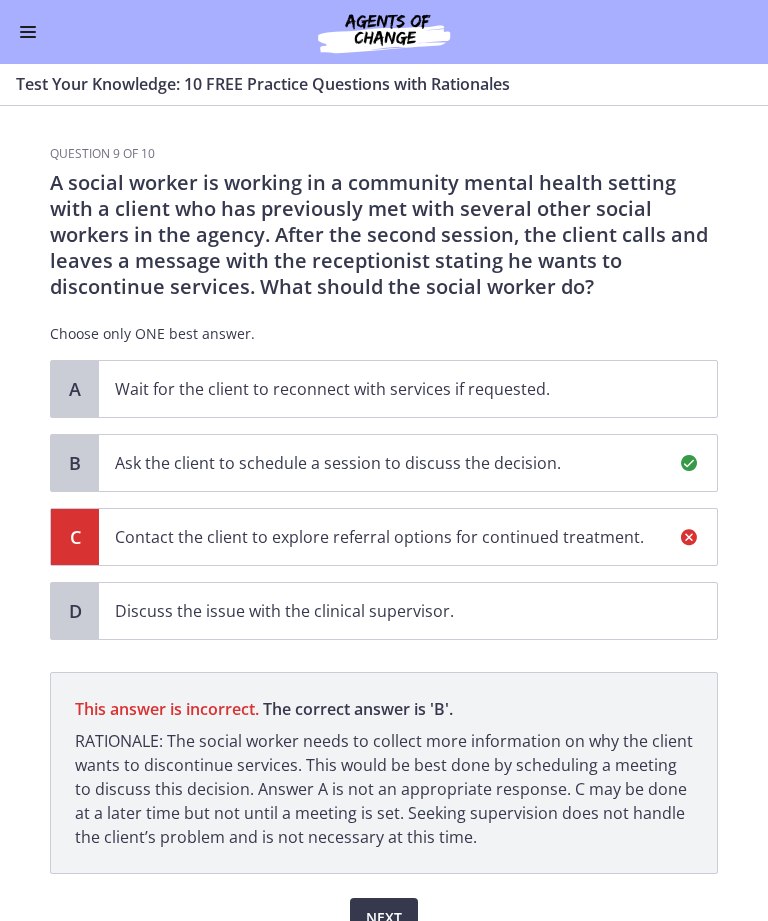 scroll, scrollTop: 101, scrollLeft: 0, axis: vertical 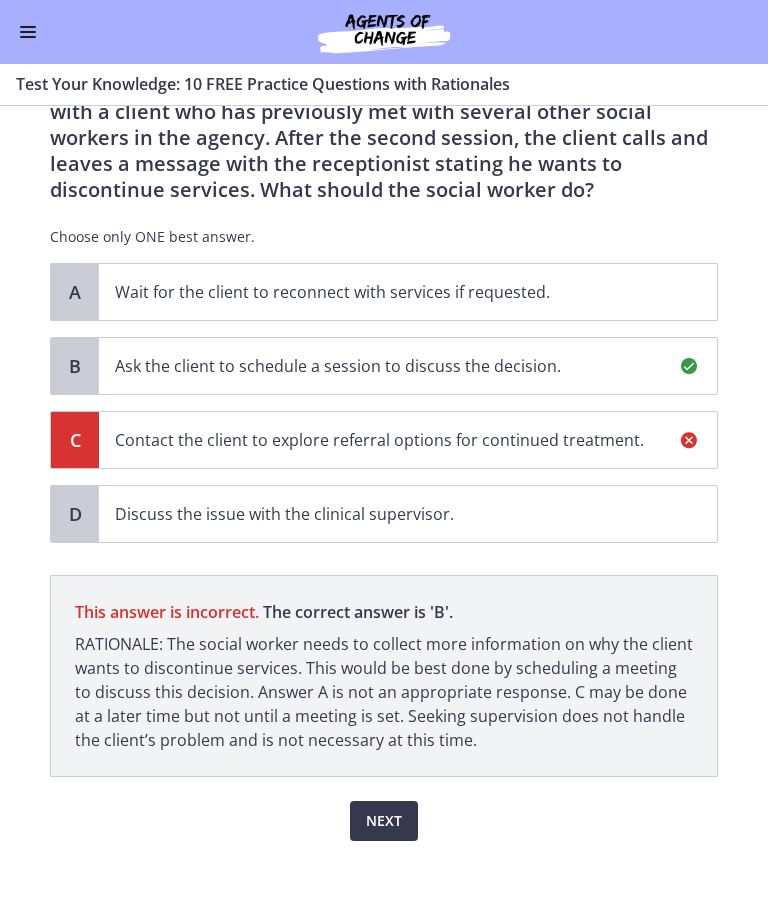 click on "Next" at bounding box center (384, 821) 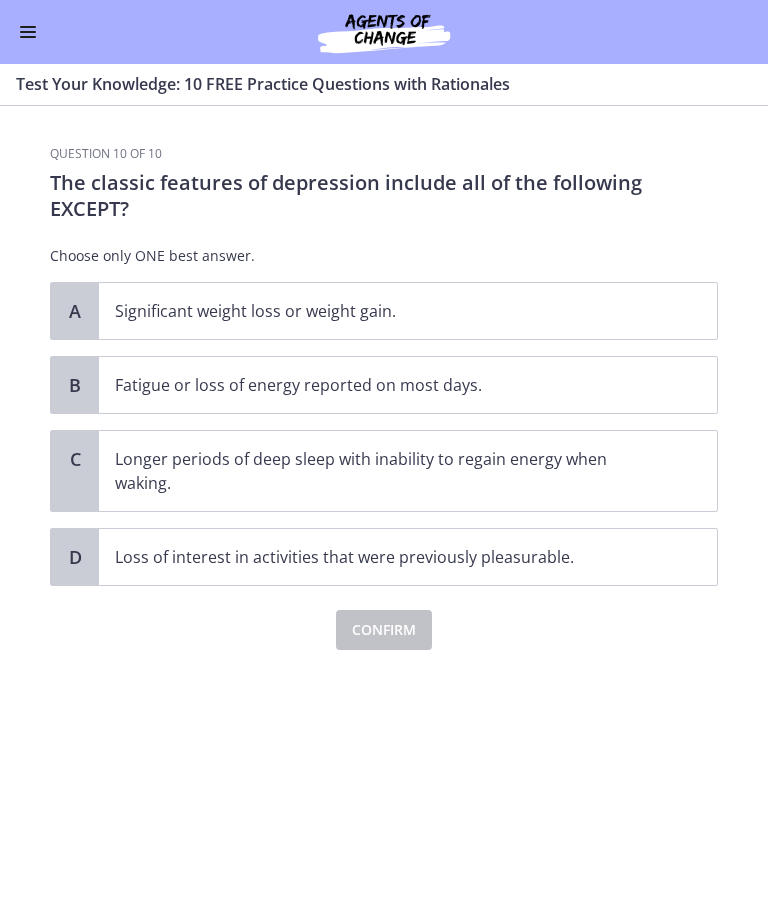scroll, scrollTop: 0, scrollLeft: 0, axis: both 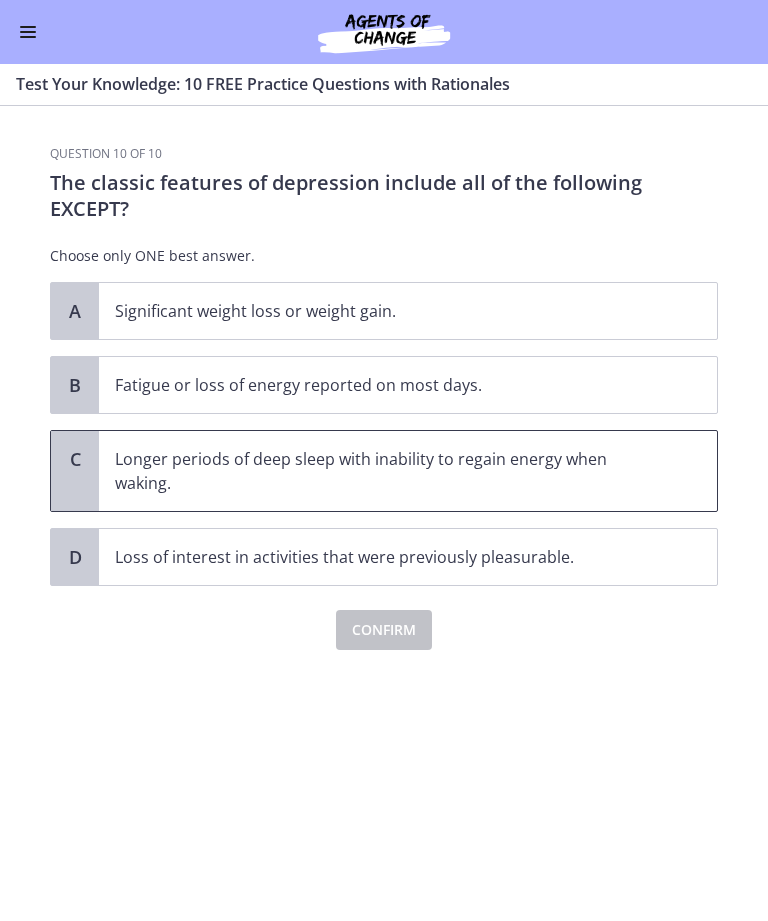 click on "Longer periods of deep sleep with inability to regain energy when waking." at bounding box center [388, 471] 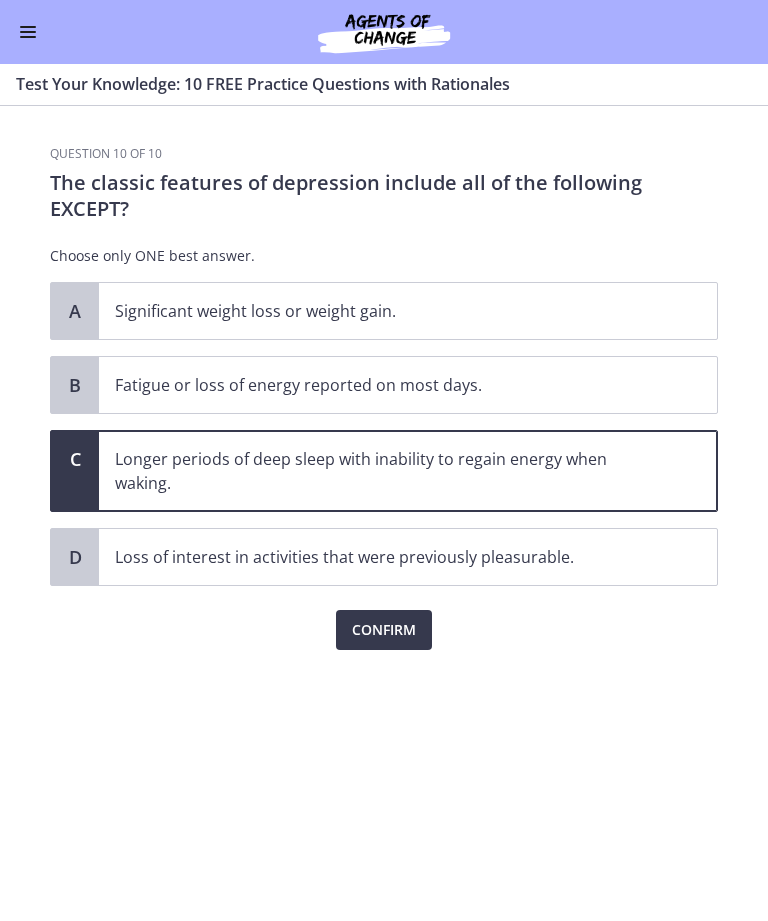 click on "Confirm" at bounding box center (384, 630) 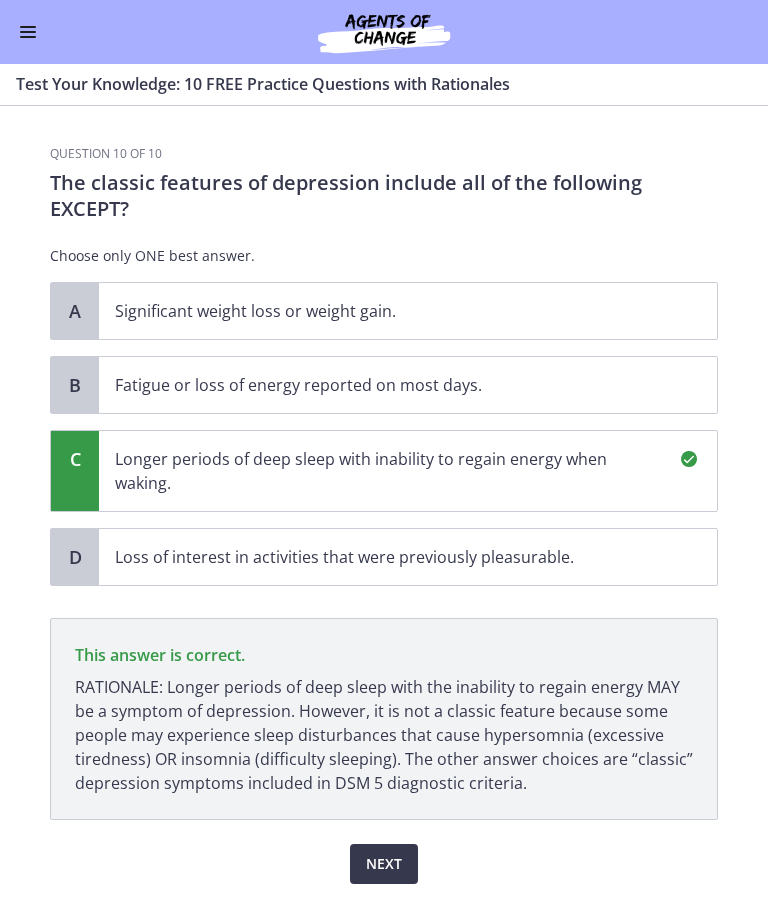 scroll, scrollTop: 47, scrollLeft: 0, axis: vertical 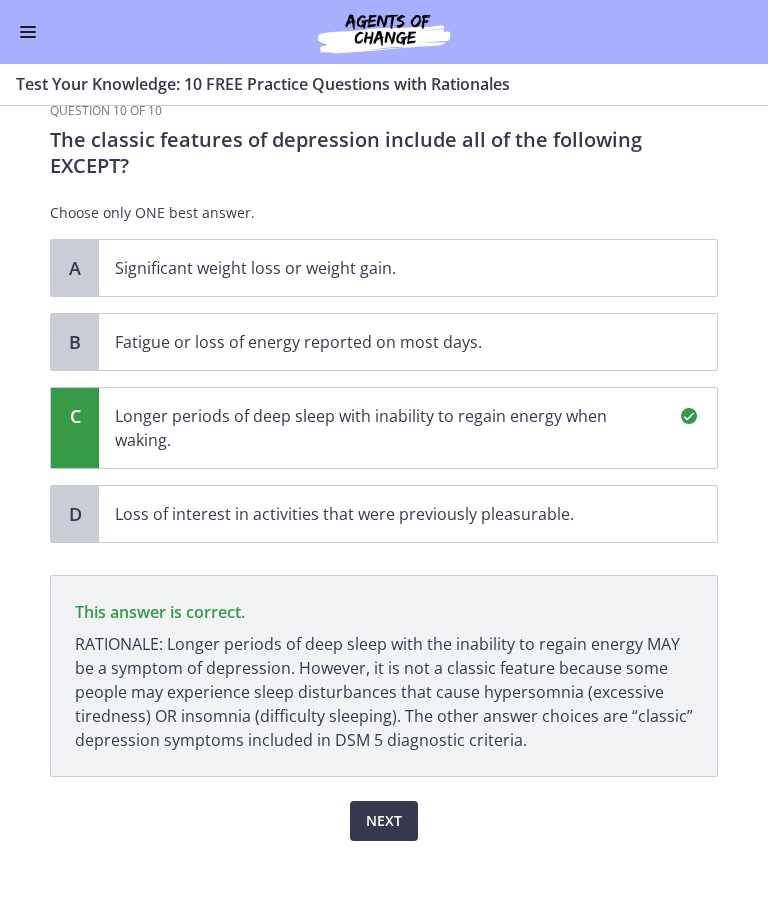 click on "Next" at bounding box center [384, 821] 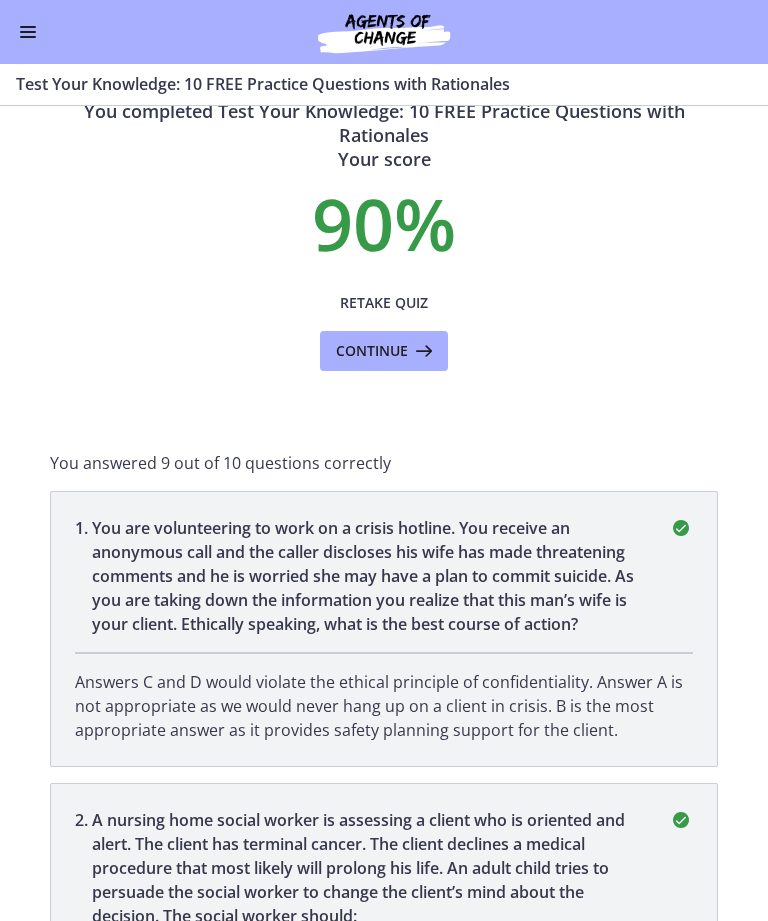 scroll, scrollTop: 0, scrollLeft: 0, axis: both 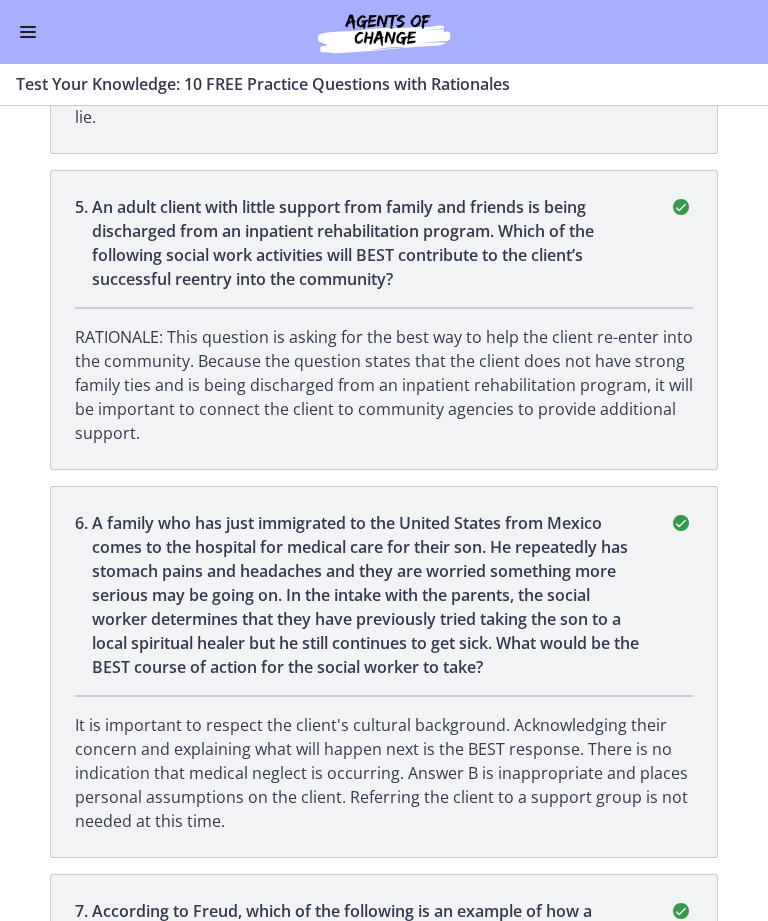 click at bounding box center (28, 32) 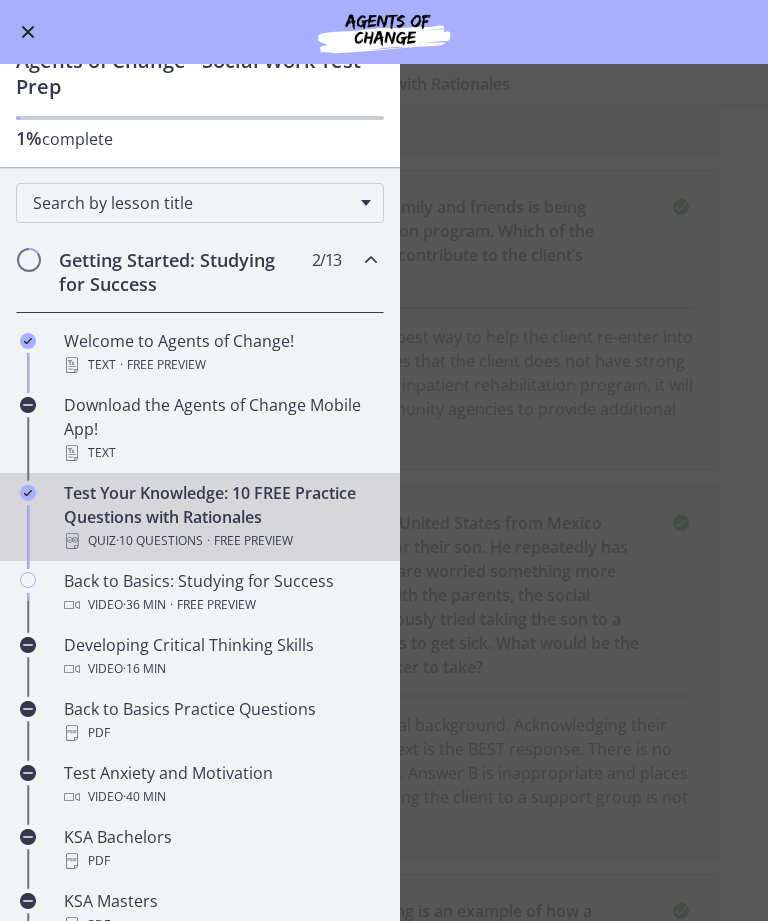 scroll, scrollTop: 1662, scrollLeft: 0, axis: vertical 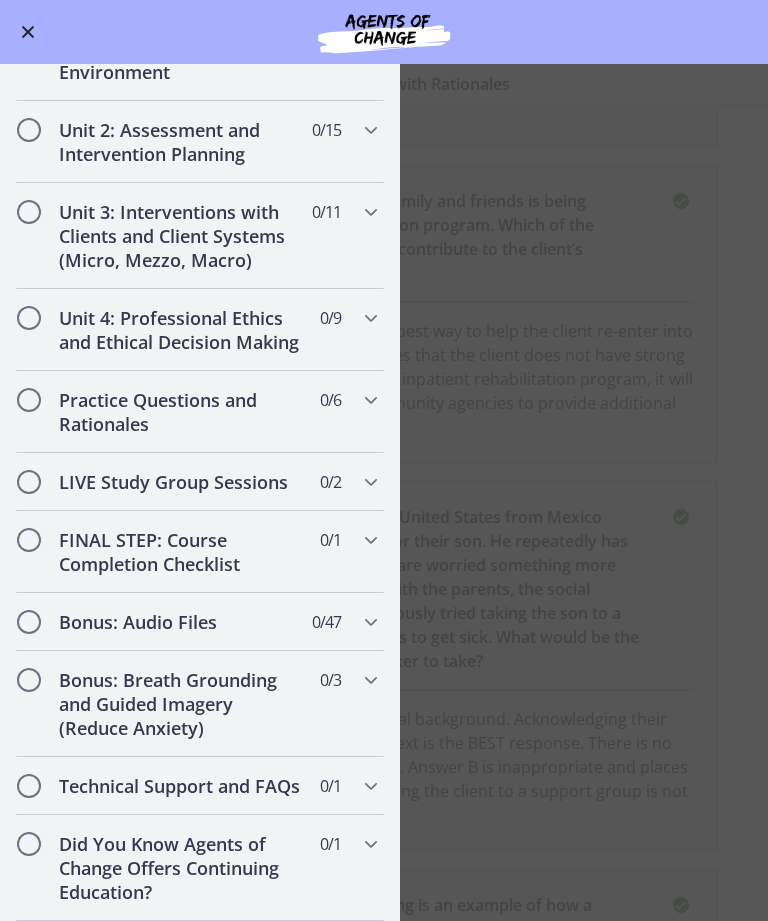 click at bounding box center (28, 32) 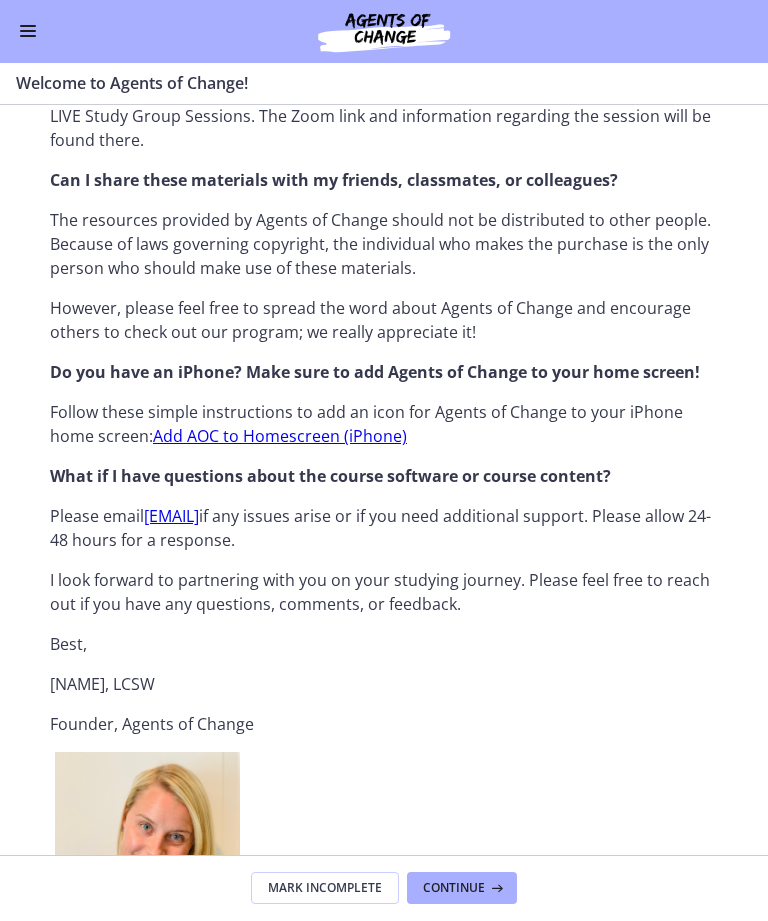 scroll, scrollTop: 0, scrollLeft: 0, axis: both 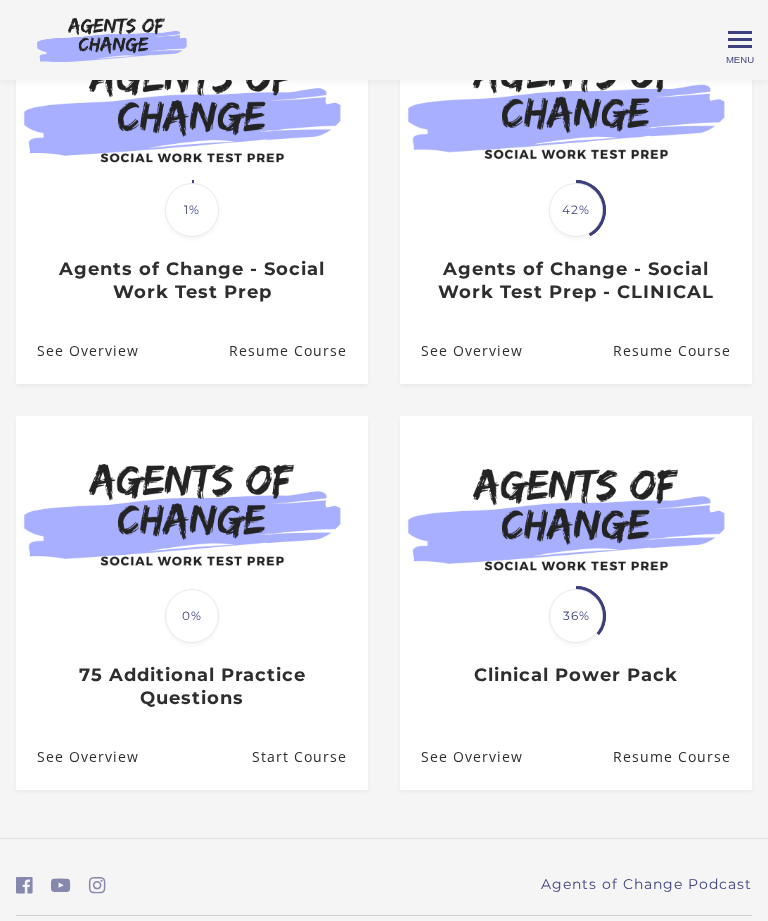 click at bounding box center (192, 515) 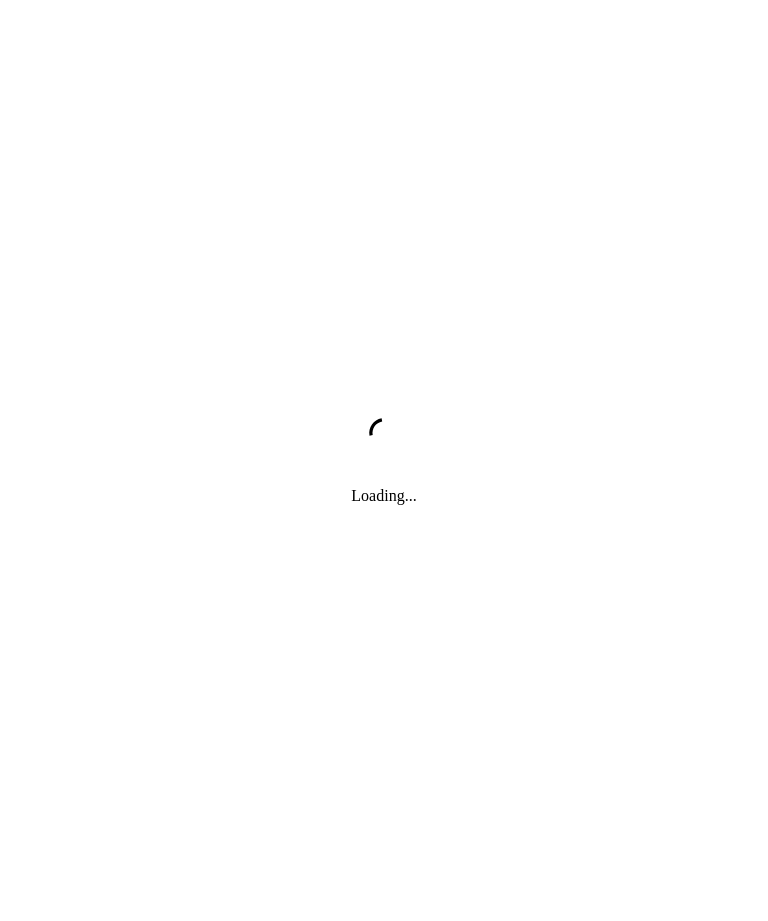 scroll, scrollTop: 0, scrollLeft: 0, axis: both 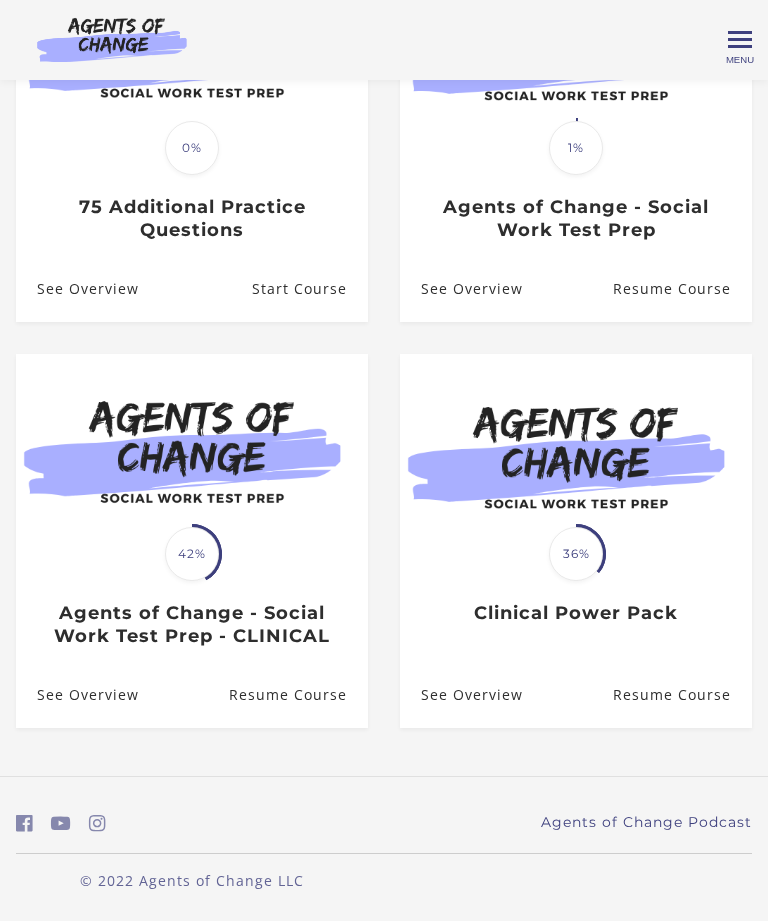click at bounding box center [576, 453] 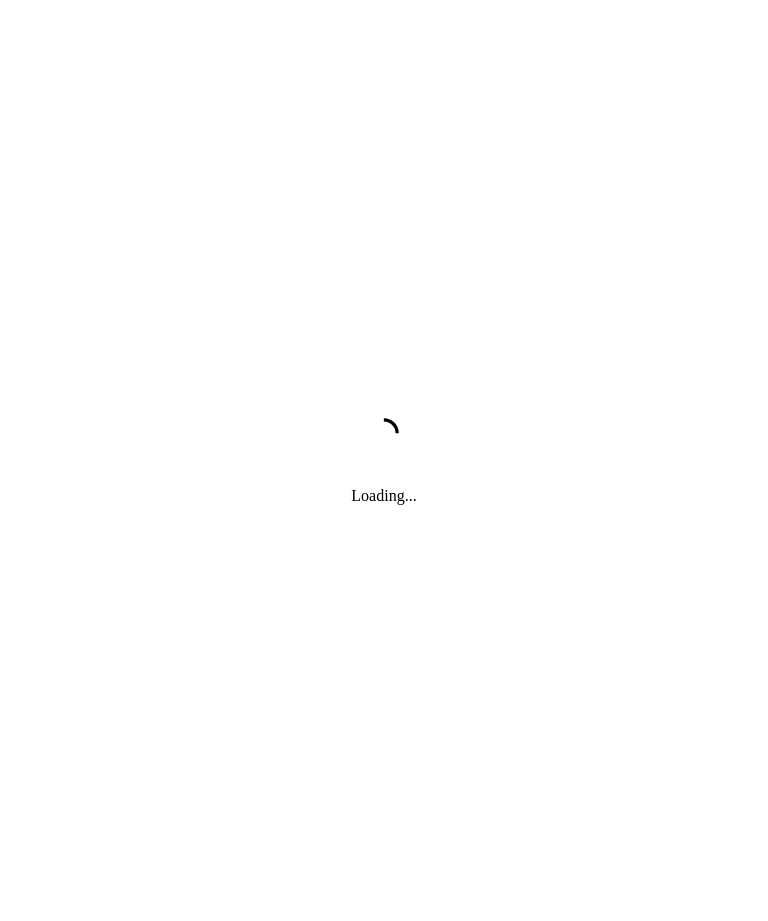 scroll, scrollTop: 0, scrollLeft: 0, axis: both 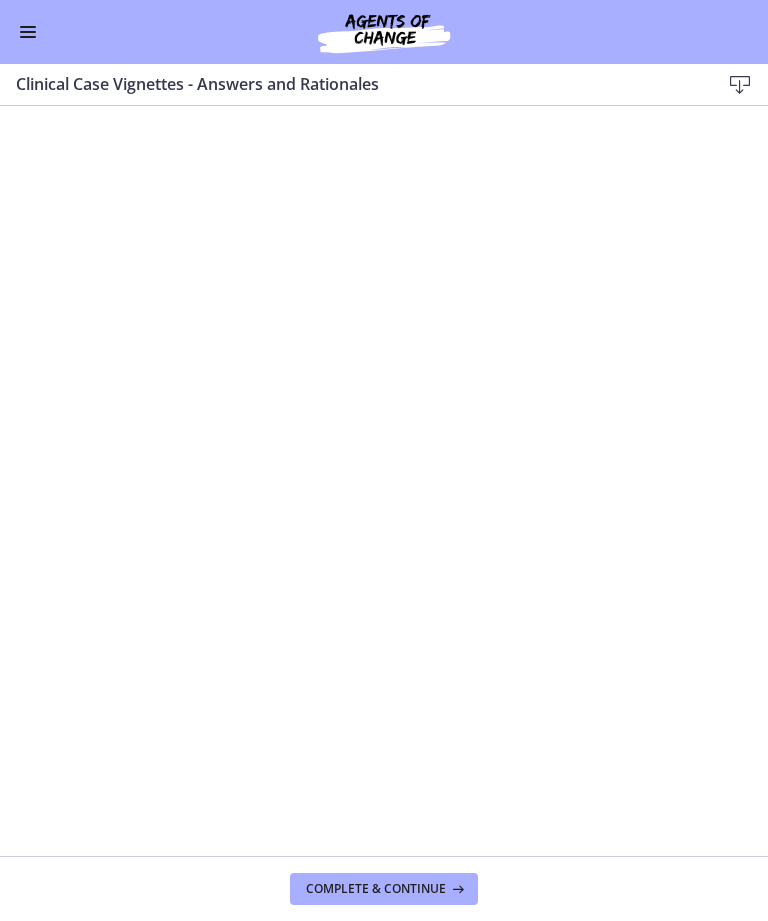 click at bounding box center (28, 32) 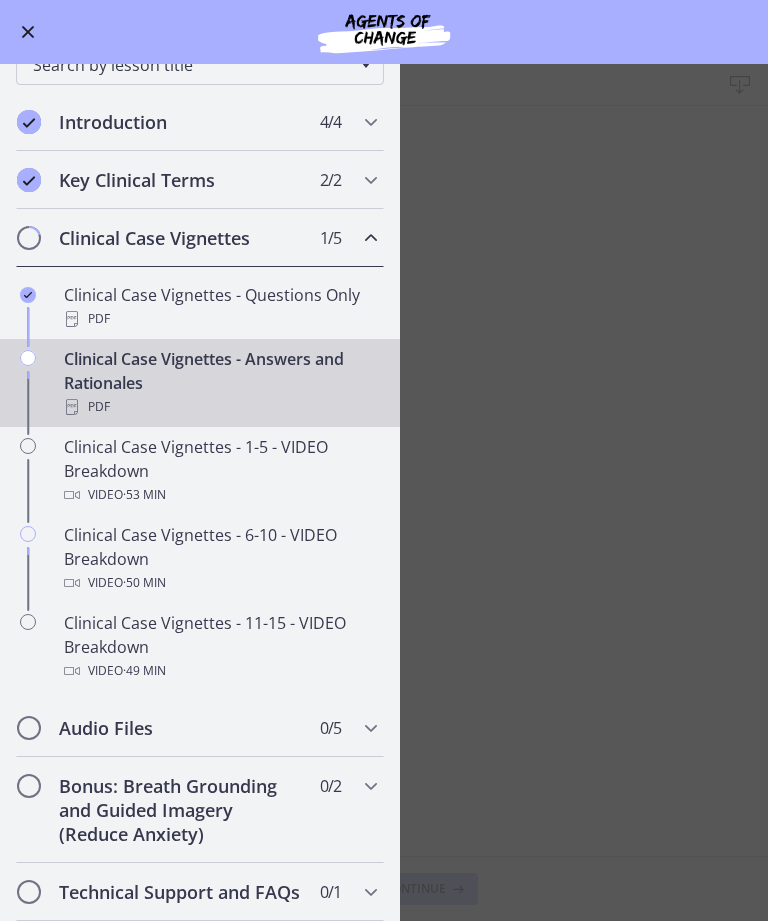 scroll, scrollTop: 174, scrollLeft: 0, axis: vertical 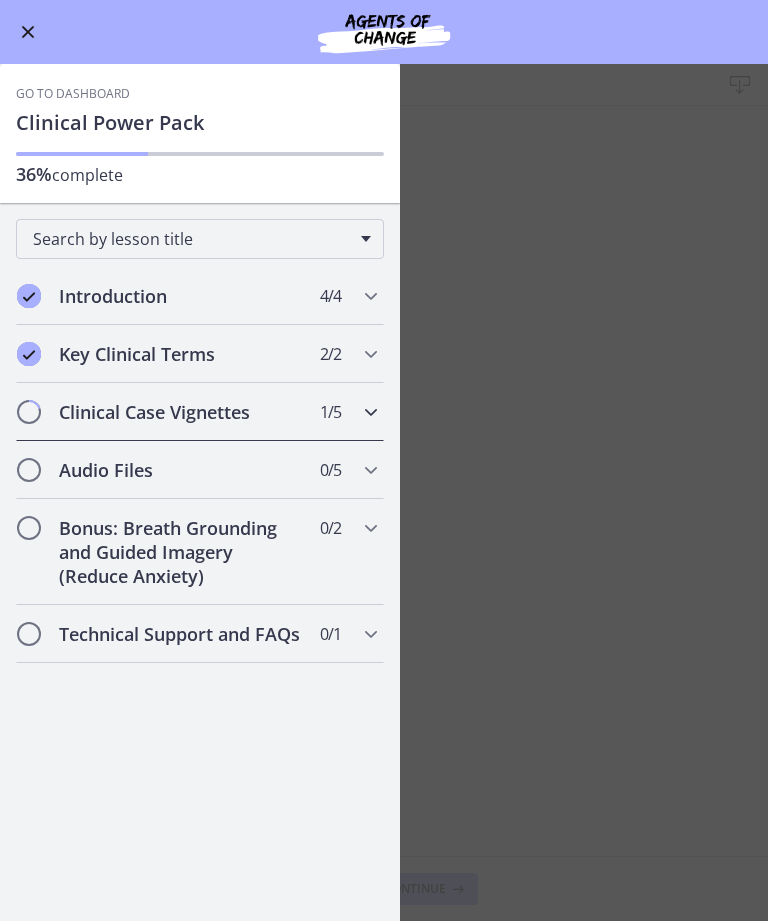 click on "Clinical Case Vignettes
1  /  5
Completed" at bounding box center (200, 412) 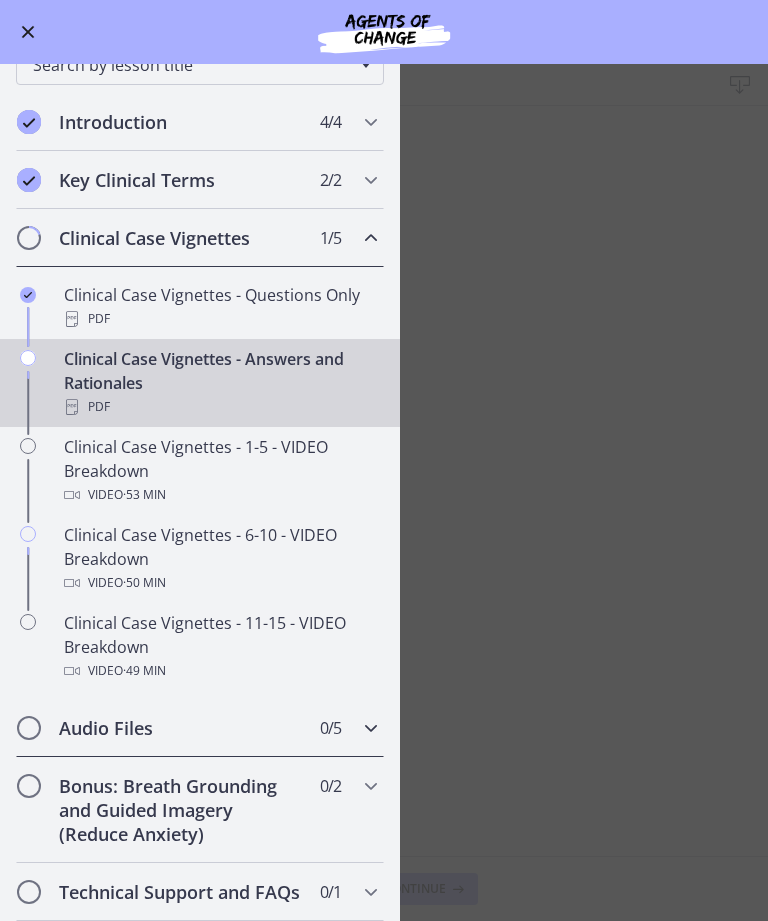 click on "Audio Files" at bounding box center (181, 728) 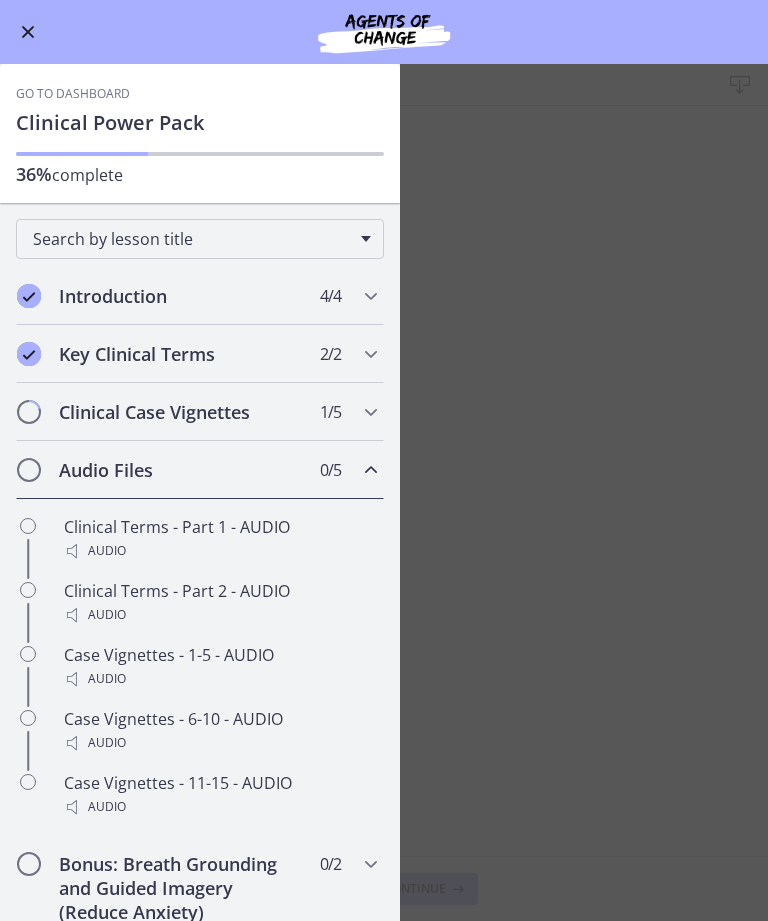 scroll, scrollTop: 0, scrollLeft: 0, axis: both 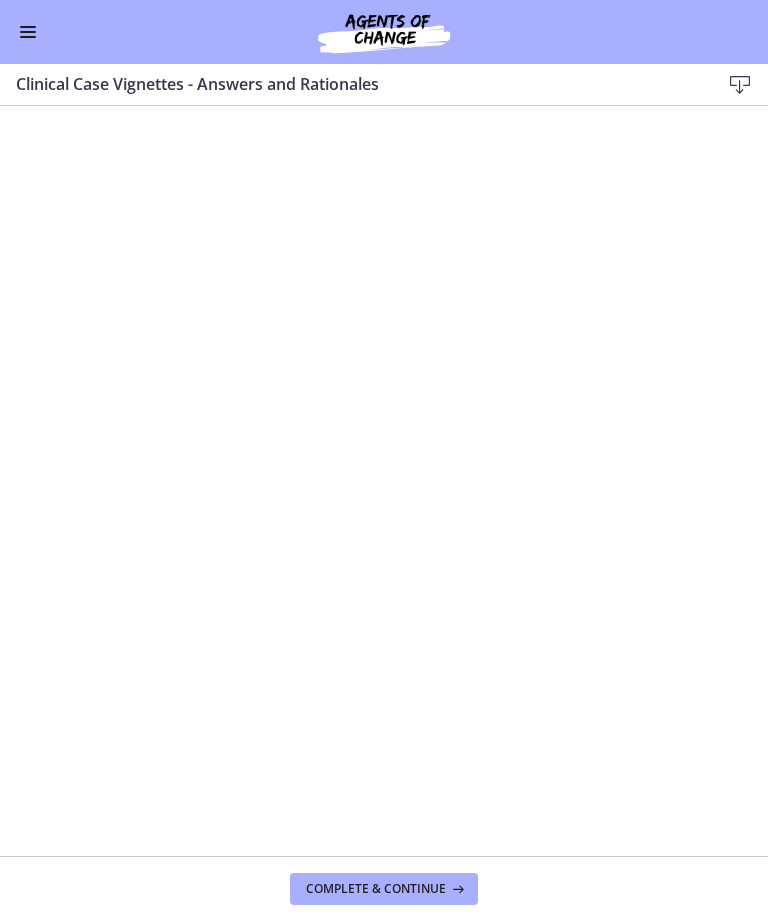 click on "Go to Dashboard" at bounding box center [384, 32] 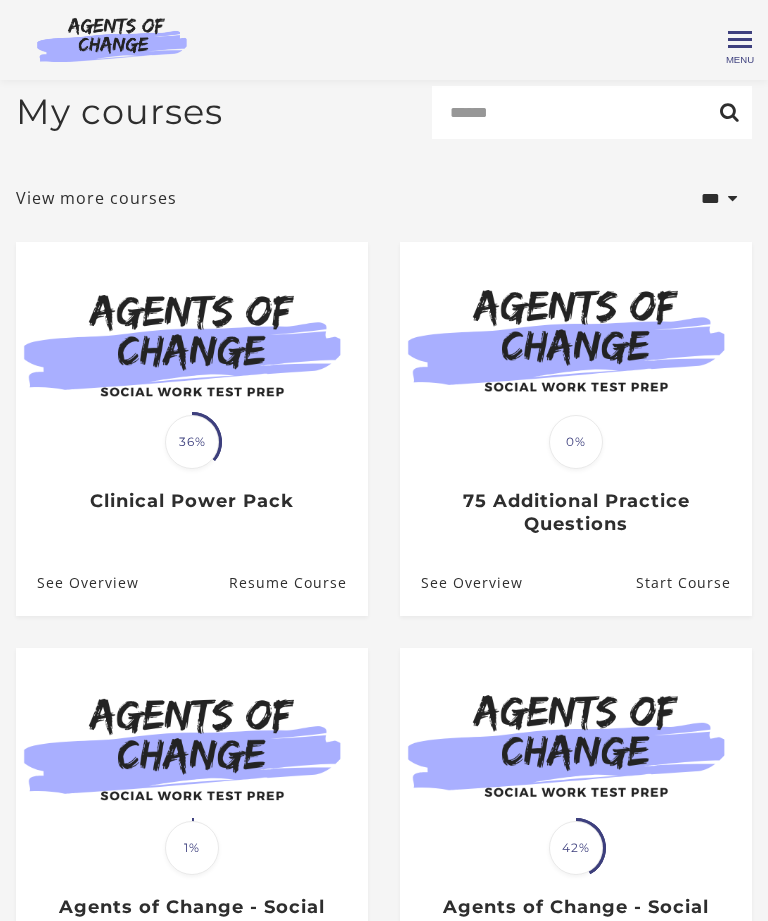 scroll, scrollTop: 296, scrollLeft: 0, axis: vertical 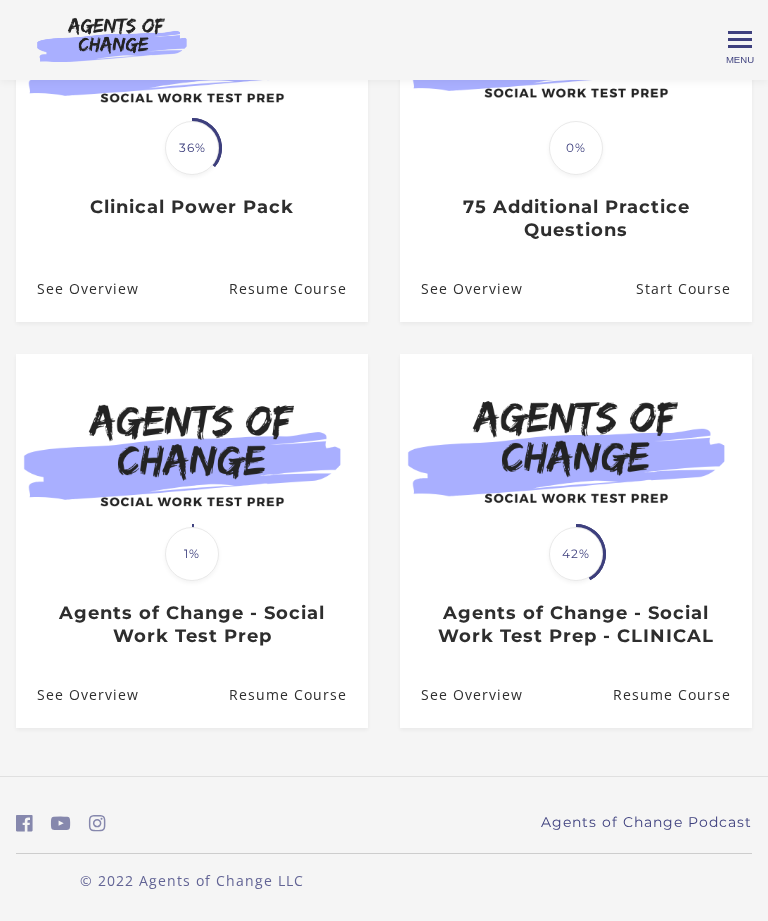 click at bounding box center (192, 453) 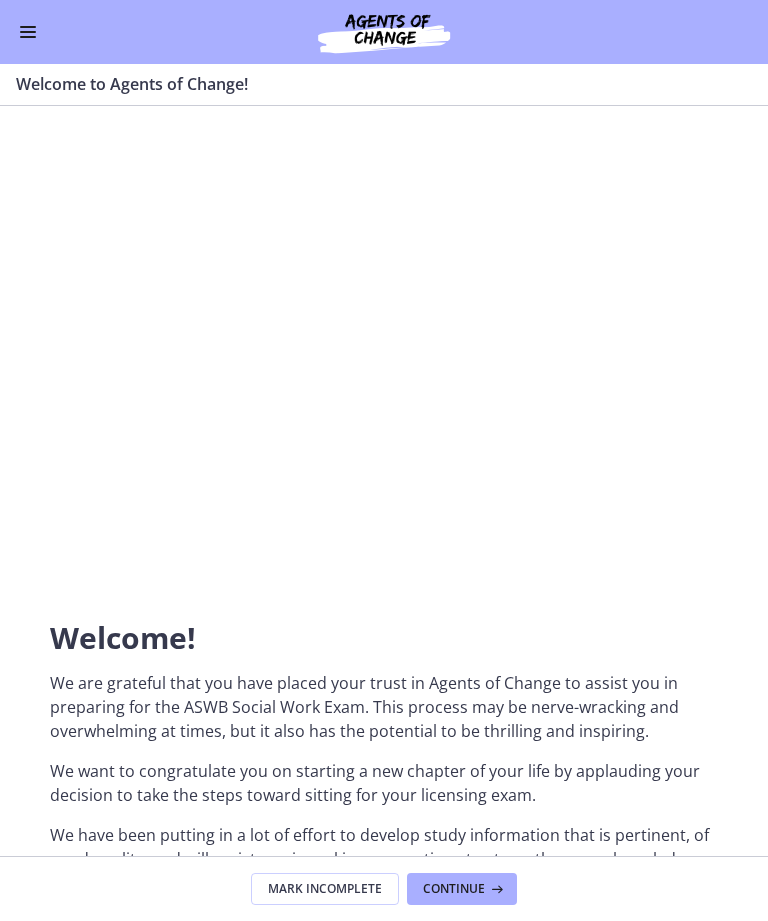 scroll, scrollTop: 0, scrollLeft: 0, axis: both 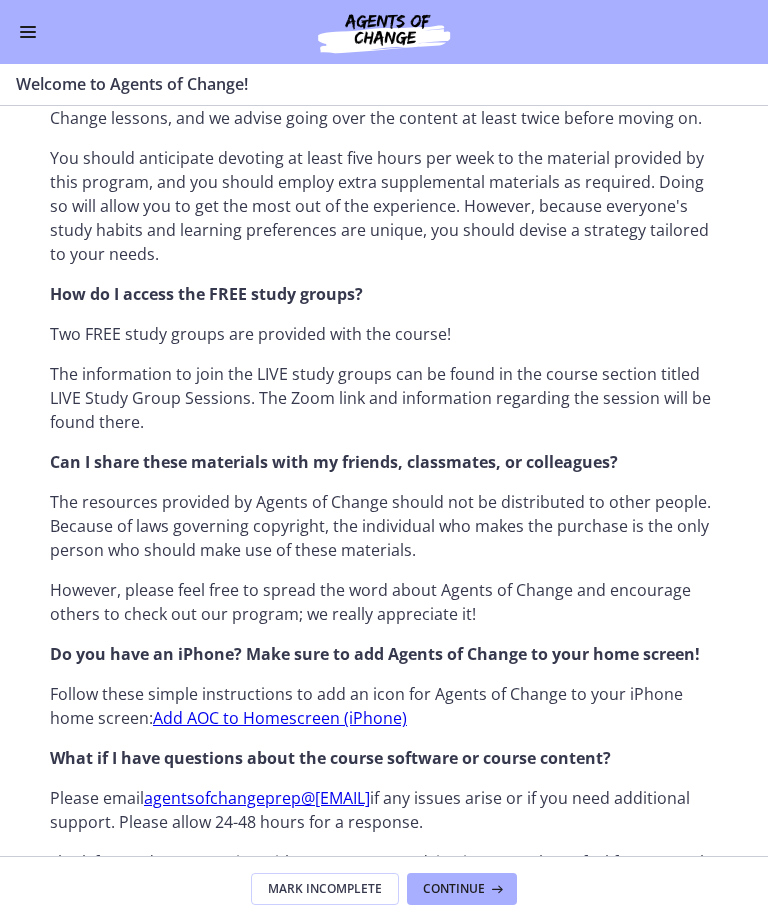 click on "Continue" at bounding box center [462, 889] 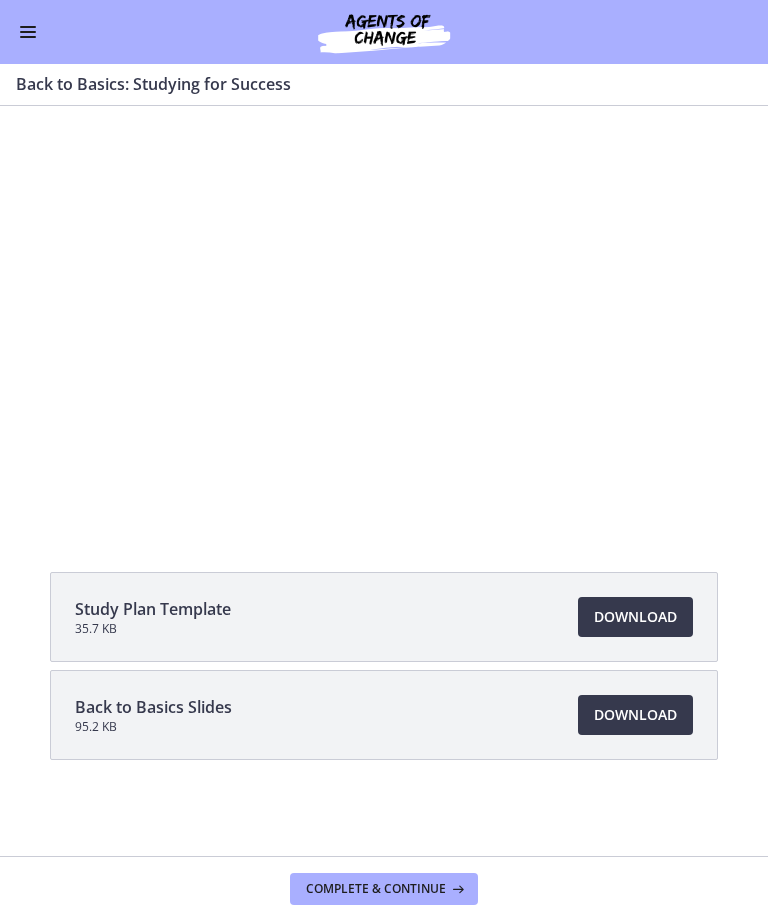 scroll, scrollTop: 0, scrollLeft: 0, axis: both 